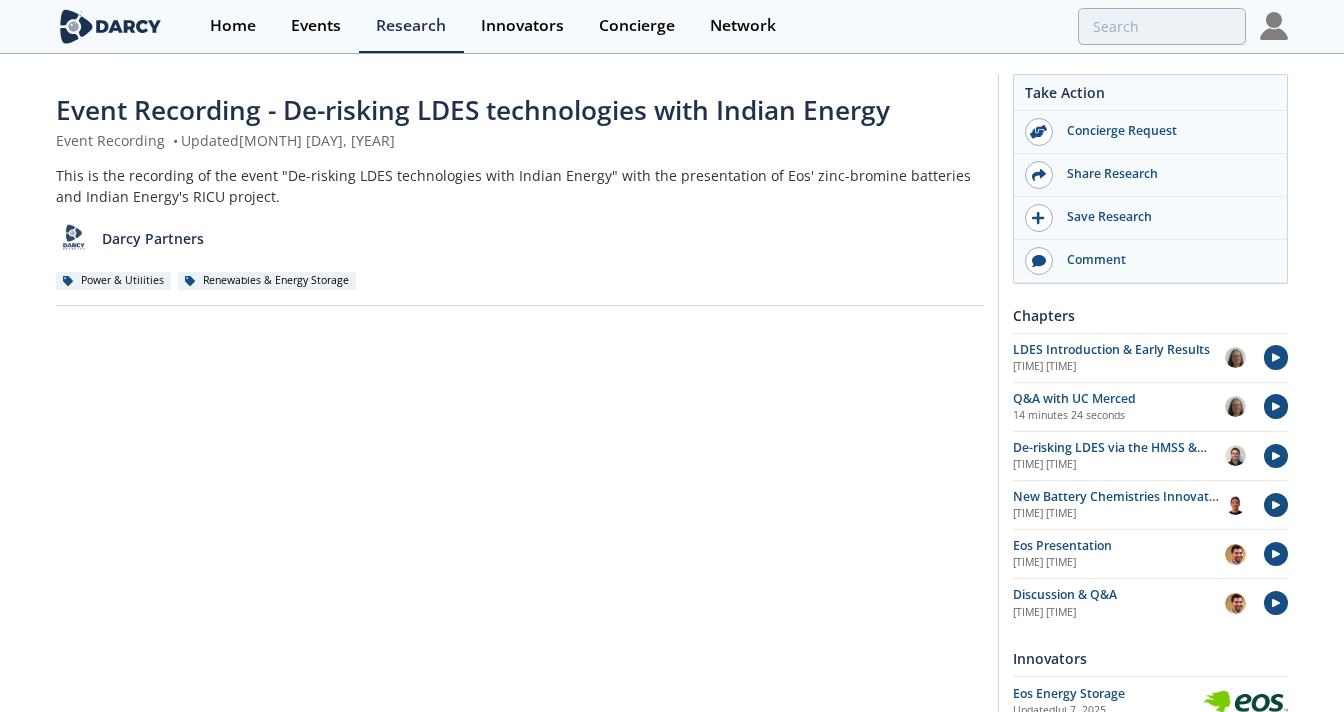 scroll, scrollTop: 0, scrollLeft: 0, axis: both 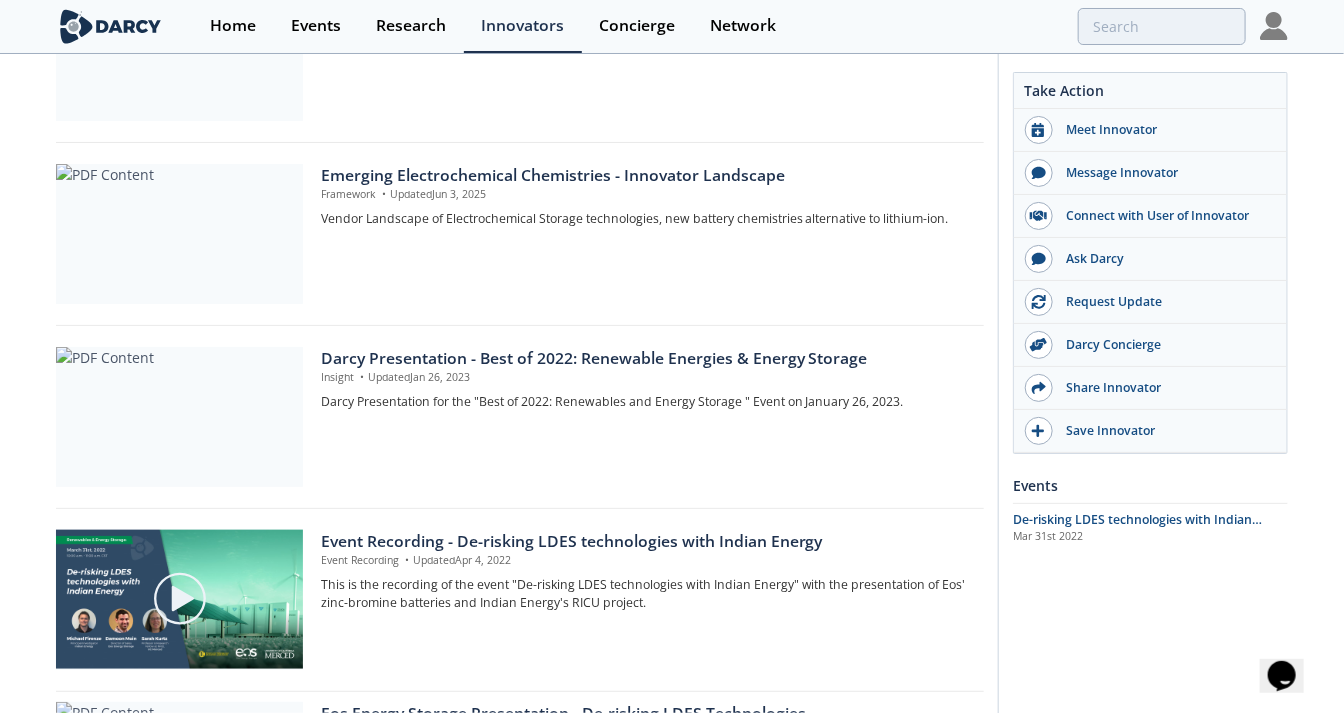 click at bounding box center (124, 26) 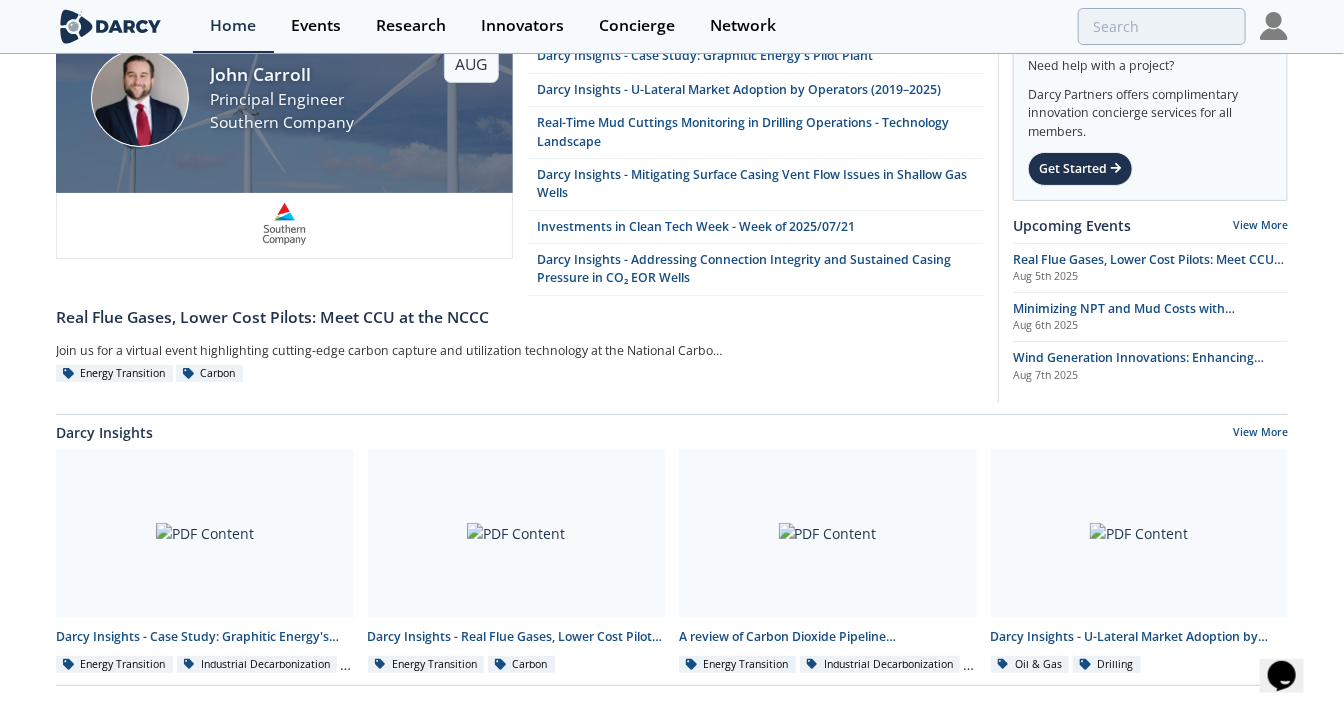 scroll, scrollTop: 0, scrollLeft: 0, axis: both 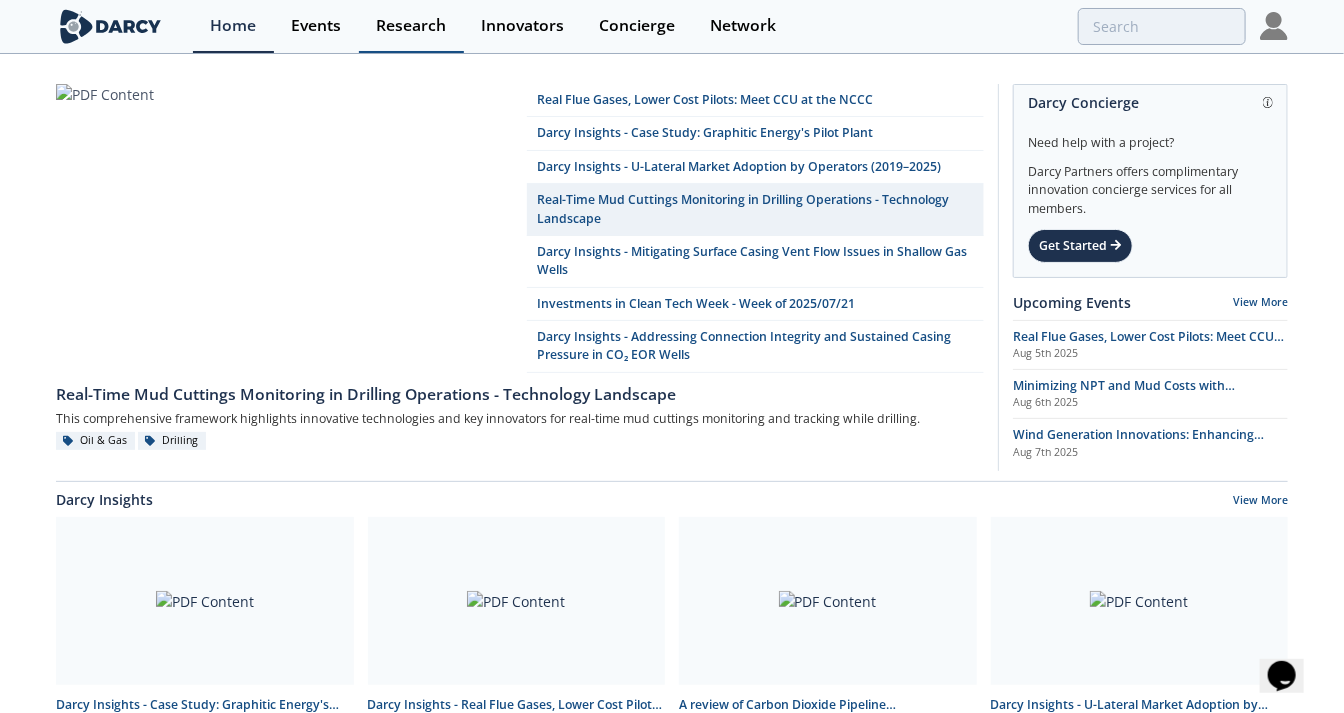 click on "Research" at bounding box center (411, 26) 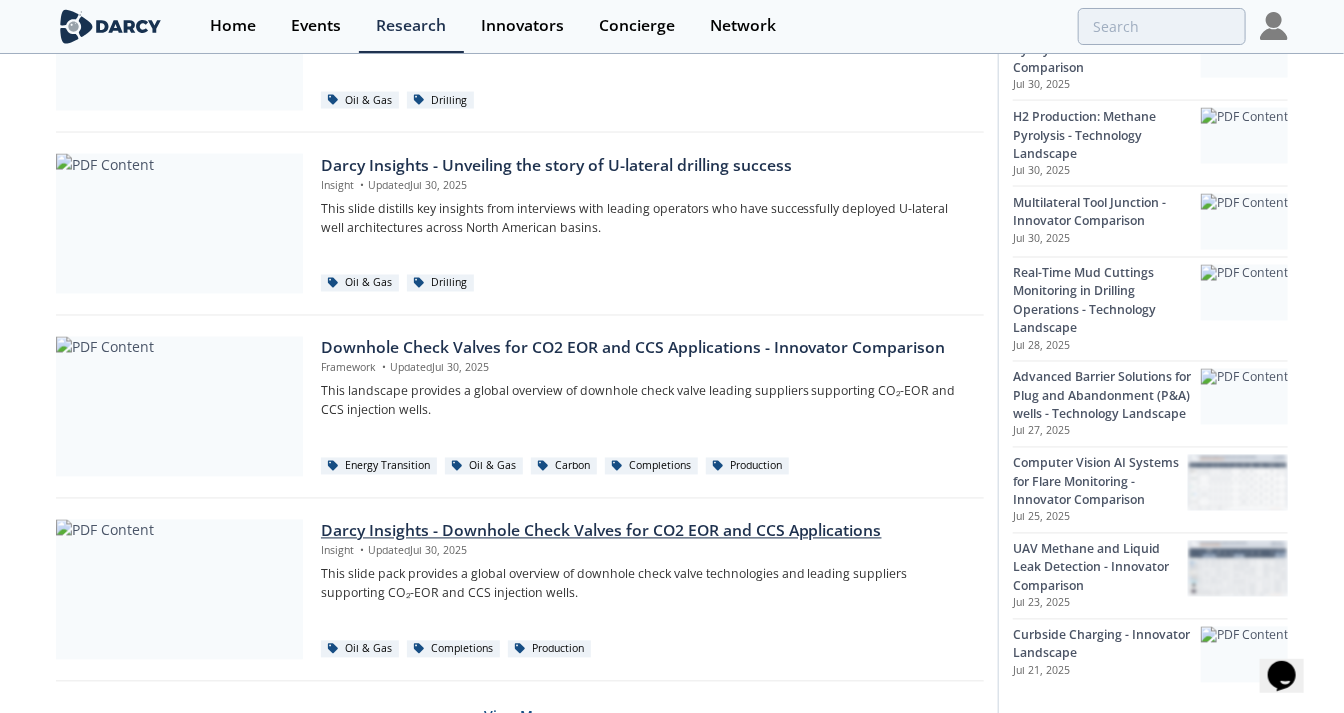 scroll, scrollTop: 1356, scrollLeft: 0, axis: vertical 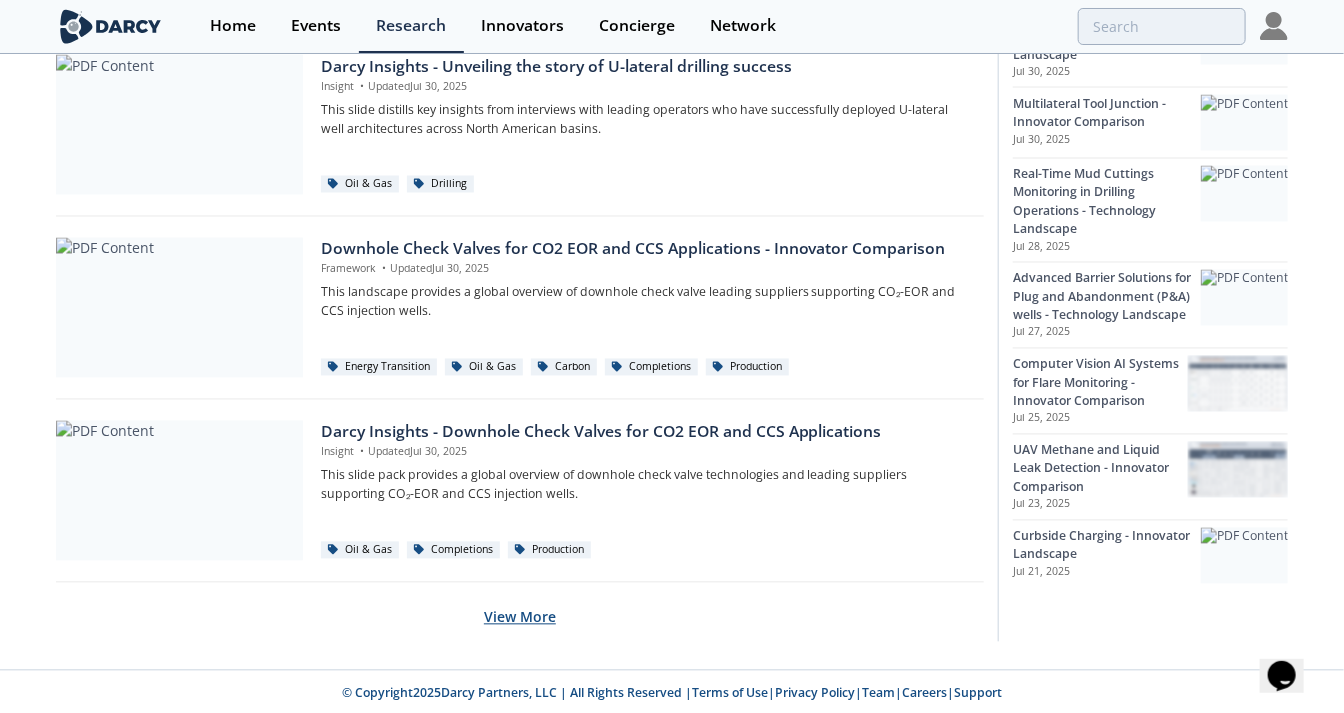 click on "View More" at bounding box center (520, 617) 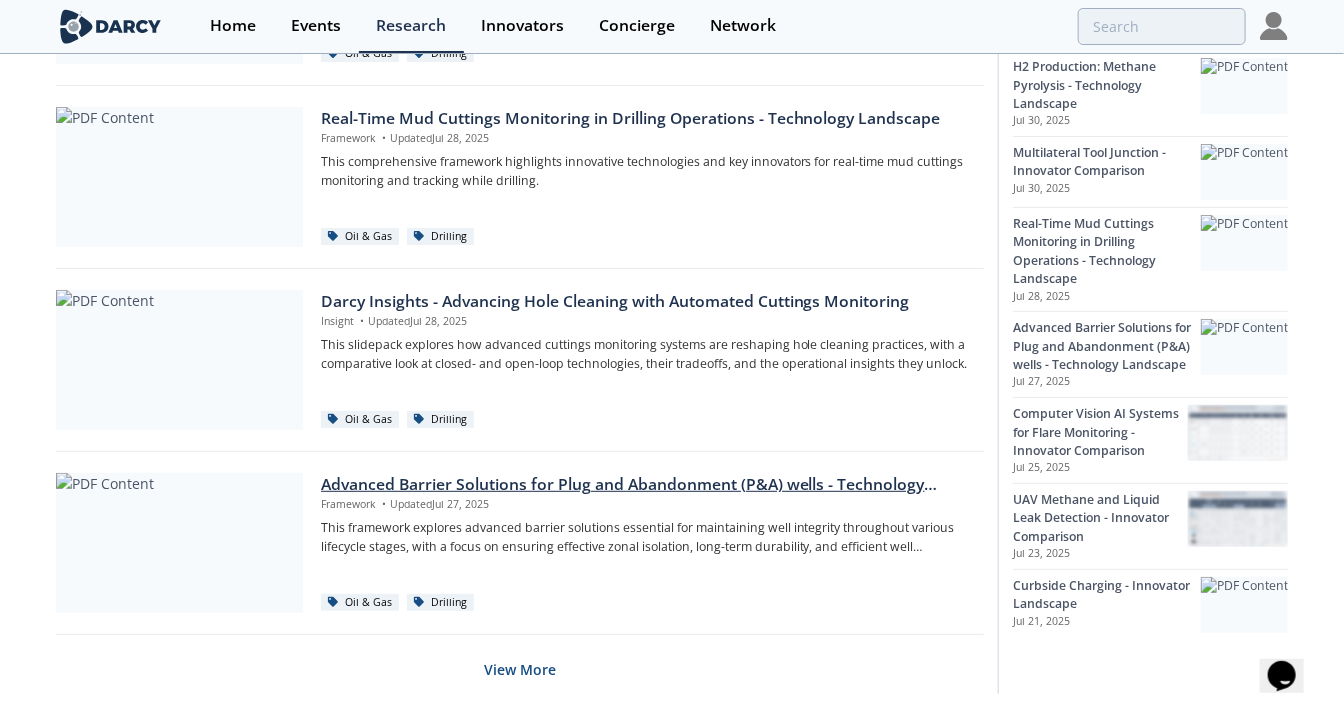 scroll, scrollTop: 3183, scrollLeft: 0, axis: vertical 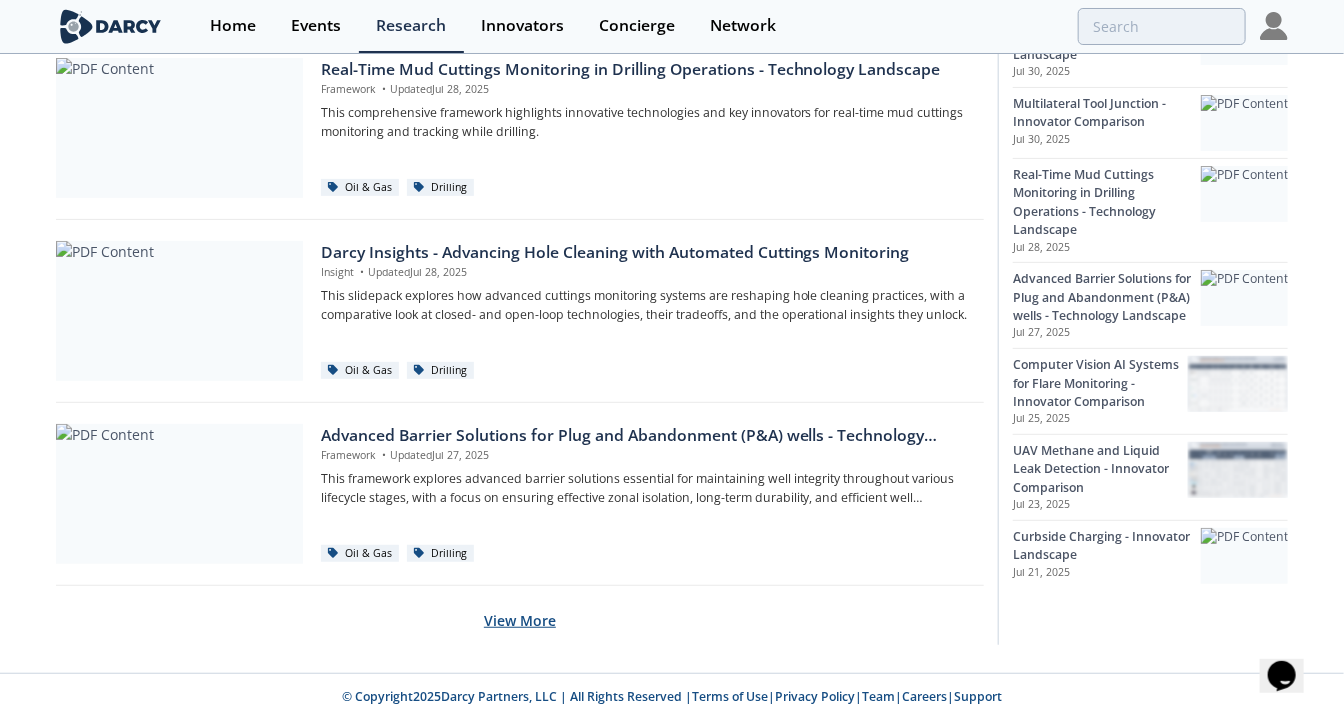 click on "View More" at bounding box center (520, 620) 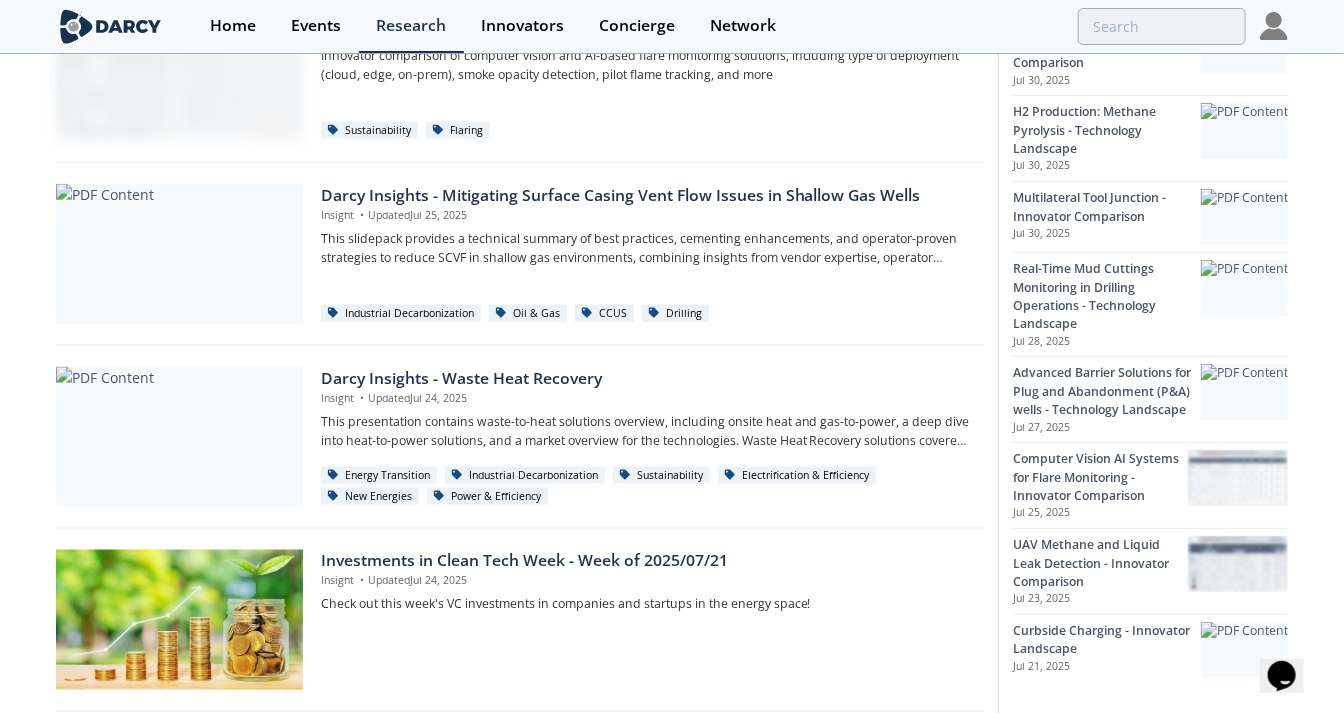 scroll, scrollTop: 4183, scrollLeft: 0, axis: vertical 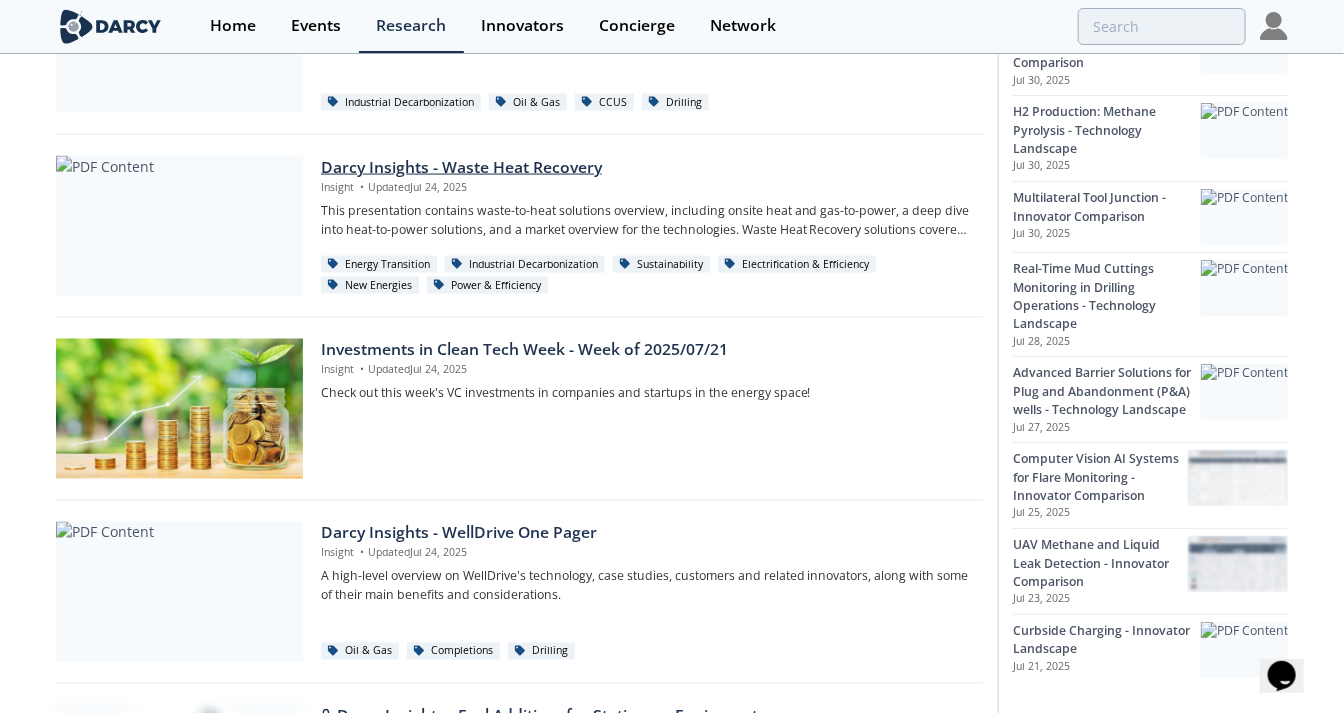 click on "Energy Transition" at bounding box center [379, 265] 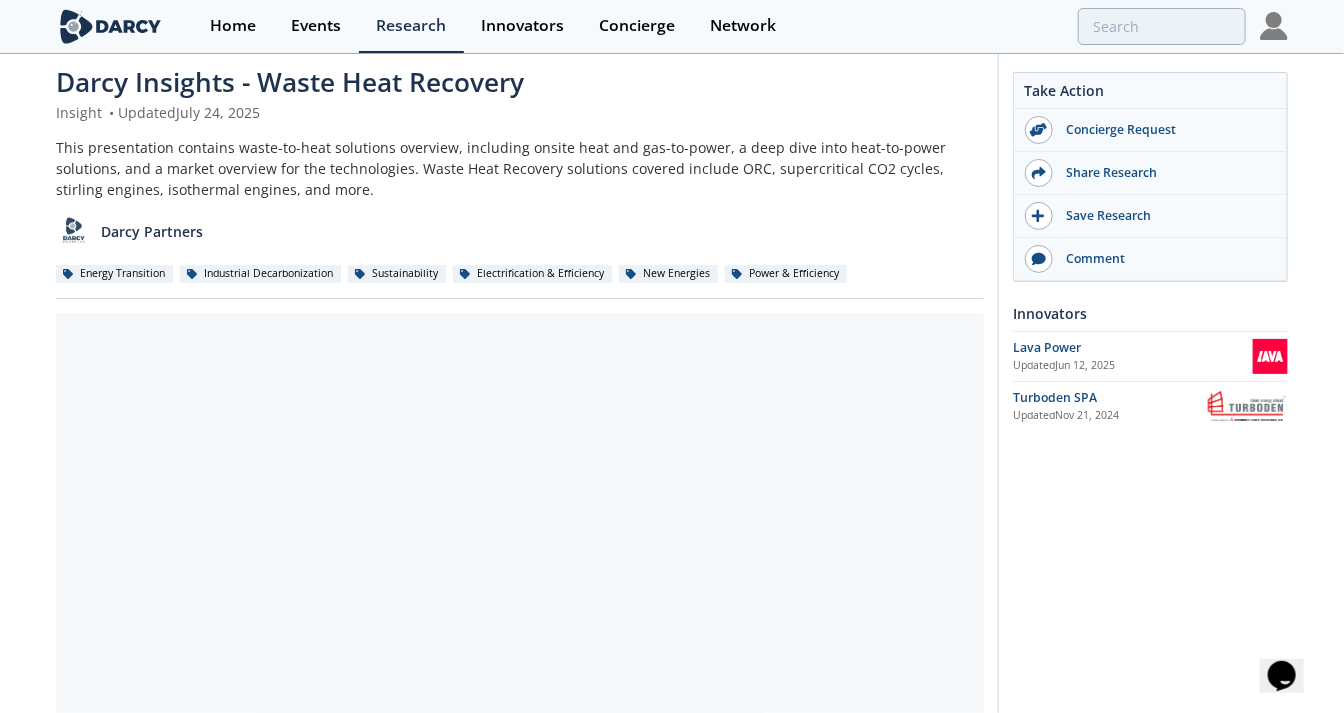 scroll, scrollTop: 0, scrollLeft: 0, axis: both 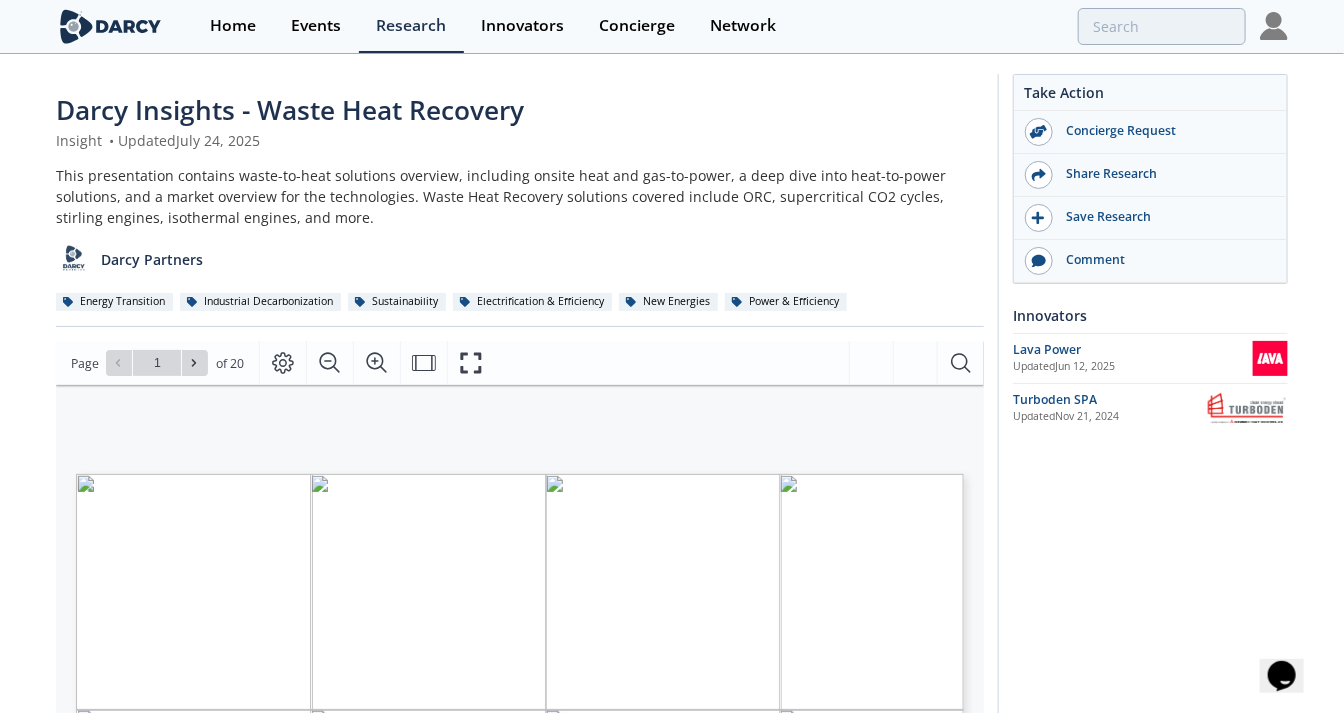 click on "Energy Transition" at bounding box center (114, 302) 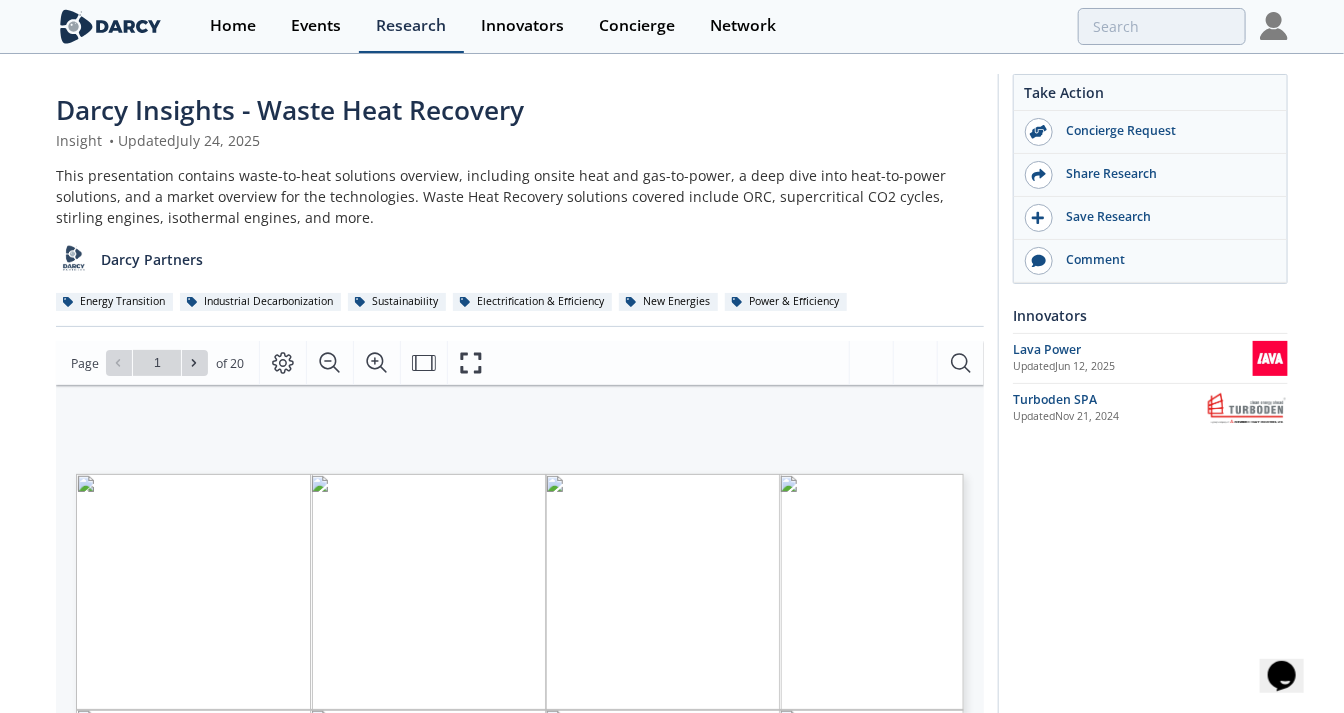 click on "Research" at bounding box center [411, 26] 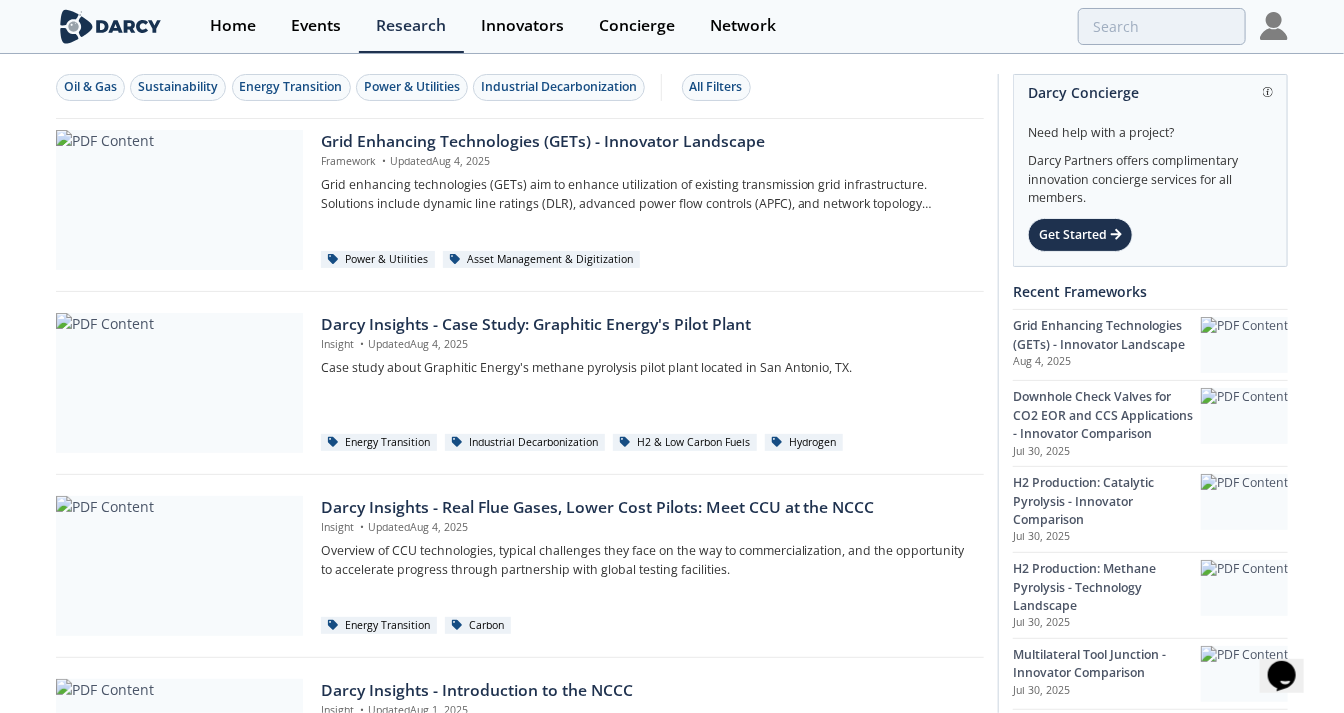 click on "Oil & Gas
Sustainability
Energy Transition
Power & Utilities
Industrial Decarbonization
All Filters" at bounding box center (520, 87) 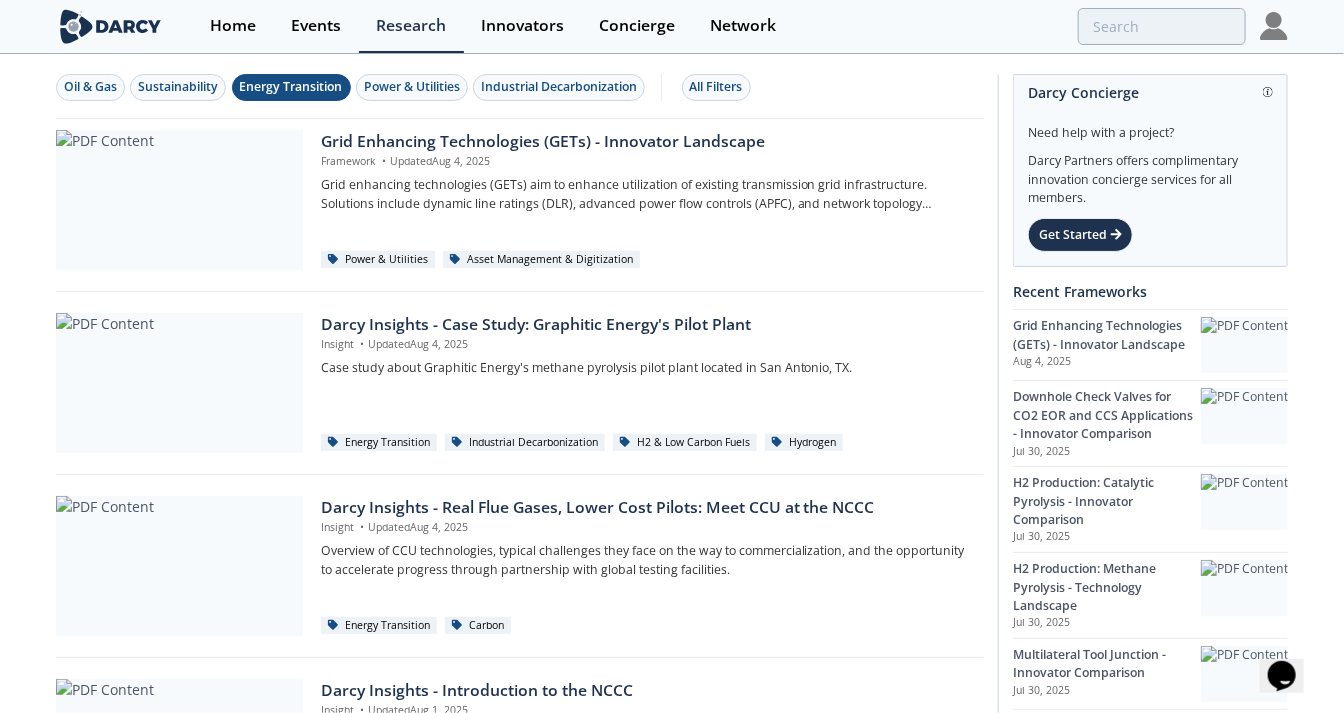 click on "Energy Transition" at bounding box center (291, 87) 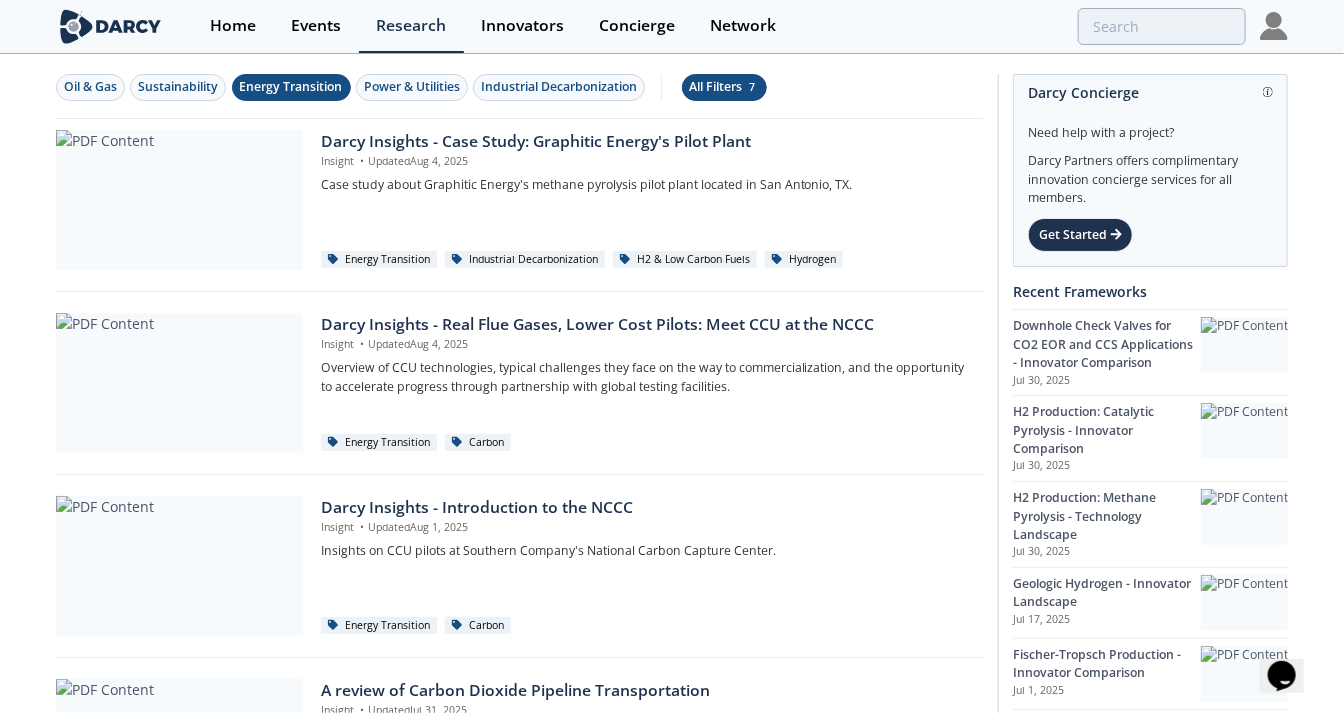 click on "All Filters
7" at bounding box center (724, 87) 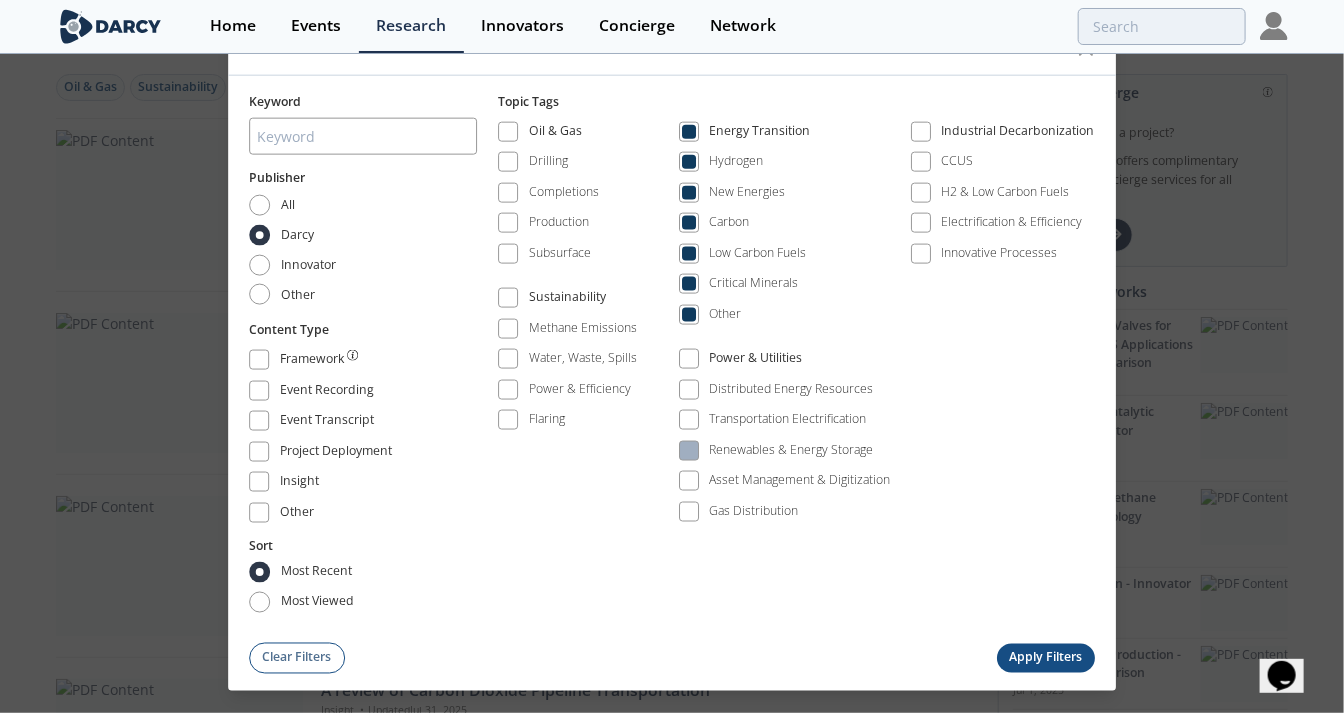 type 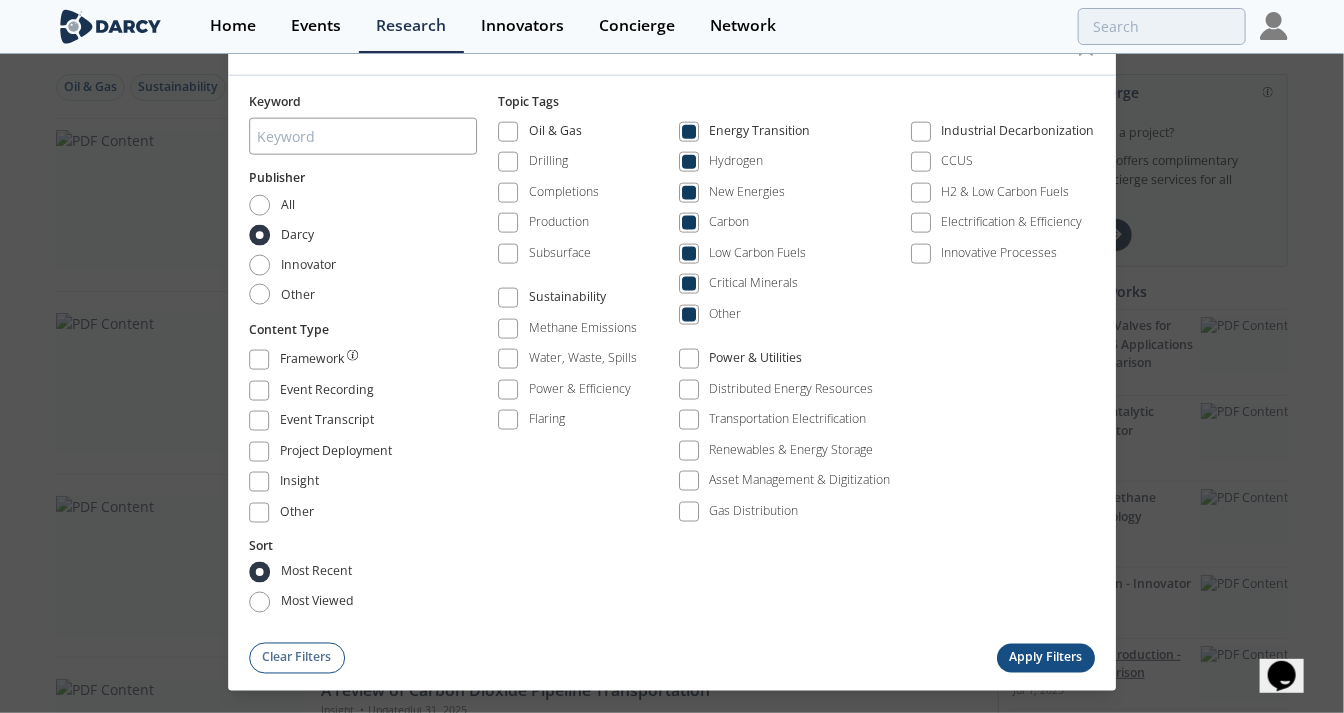 click on "Apply Filters" at bounding box center (1046, 657) 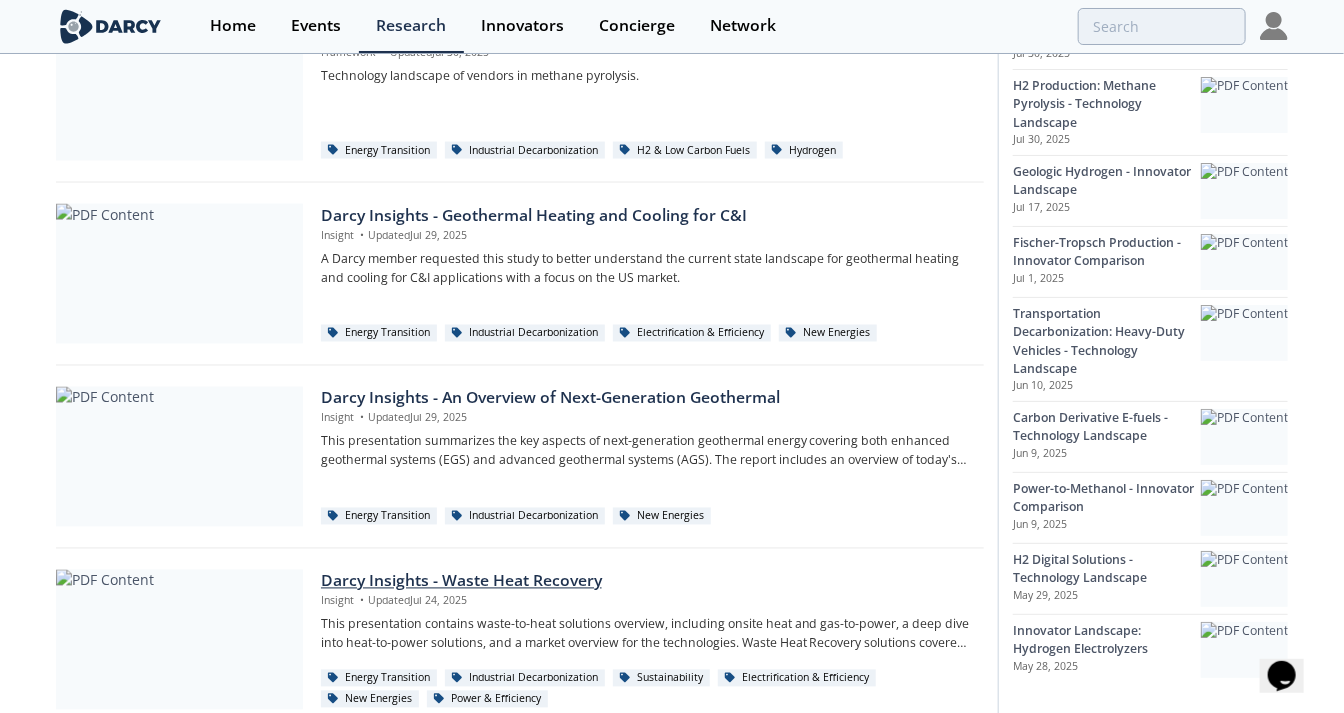 scroll, scrollTop: 1356, scrollLeft: 0, axis: vertical 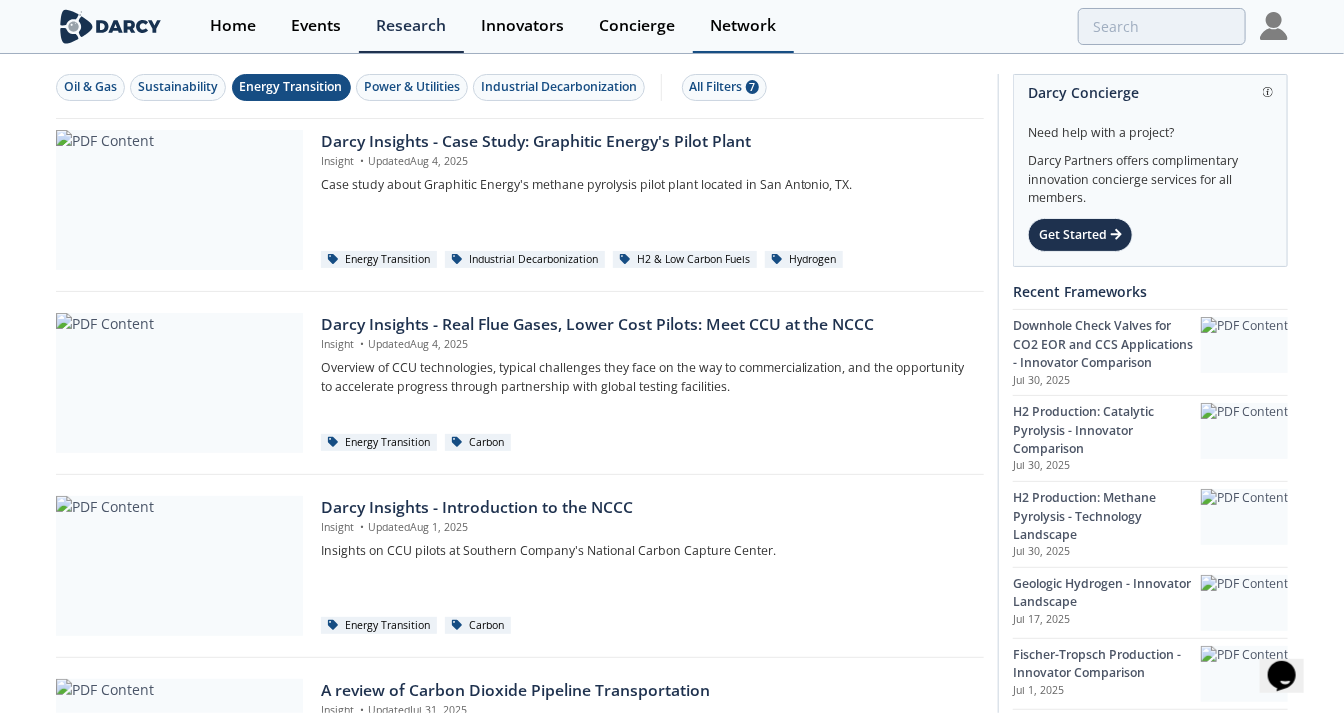 drag, startPoint x: 931, startPoint y: 589, endPoint x: 787, endPoint y: 2, distance: 604.40466 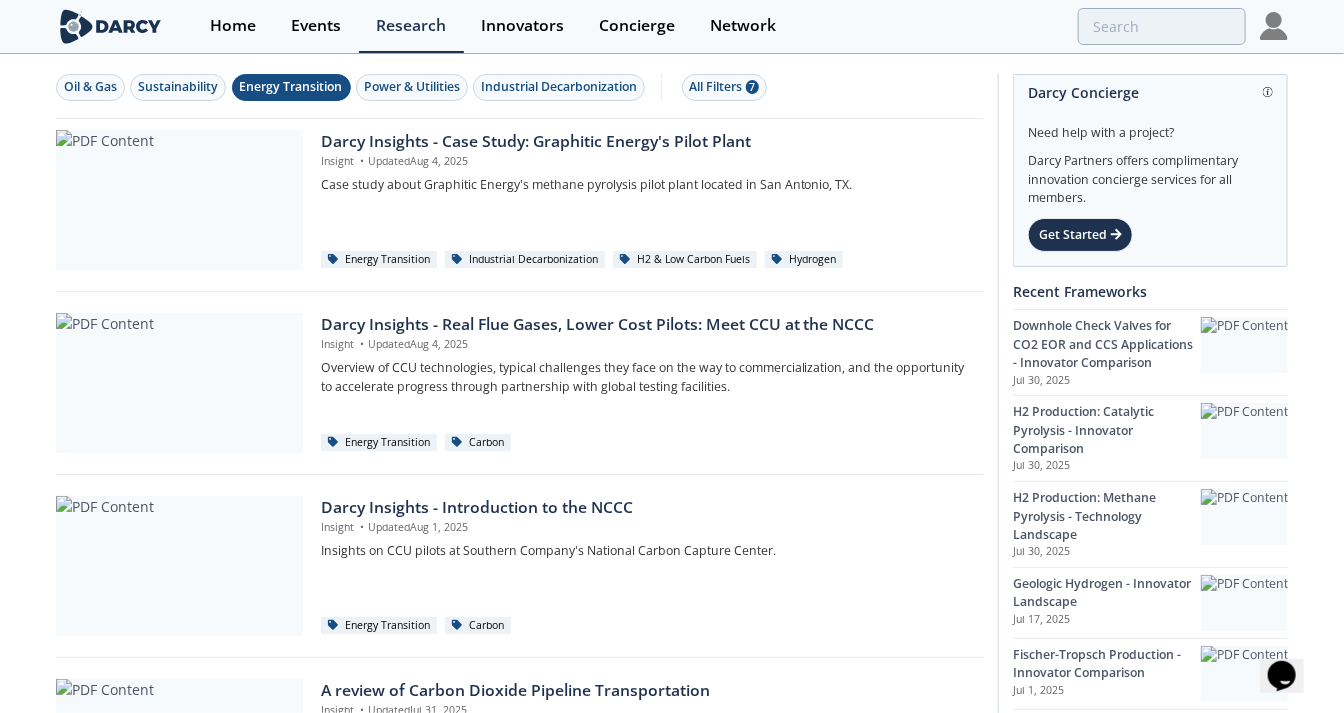 click on "Oil & Gas
Sustainability
Energy Transition
Power & Utilities
Industrial Decarbonization
All Filters
7" at bounding box center [520, 87] 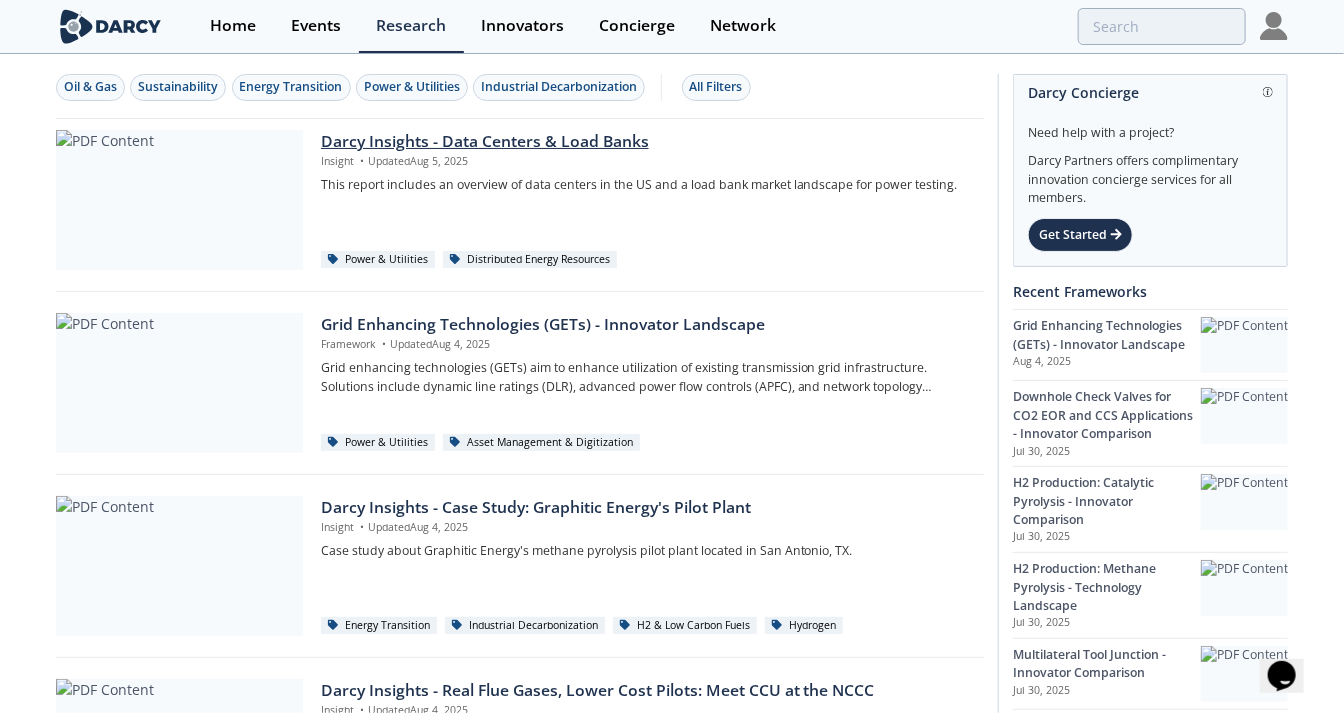 click at bounding box center (179, 200) 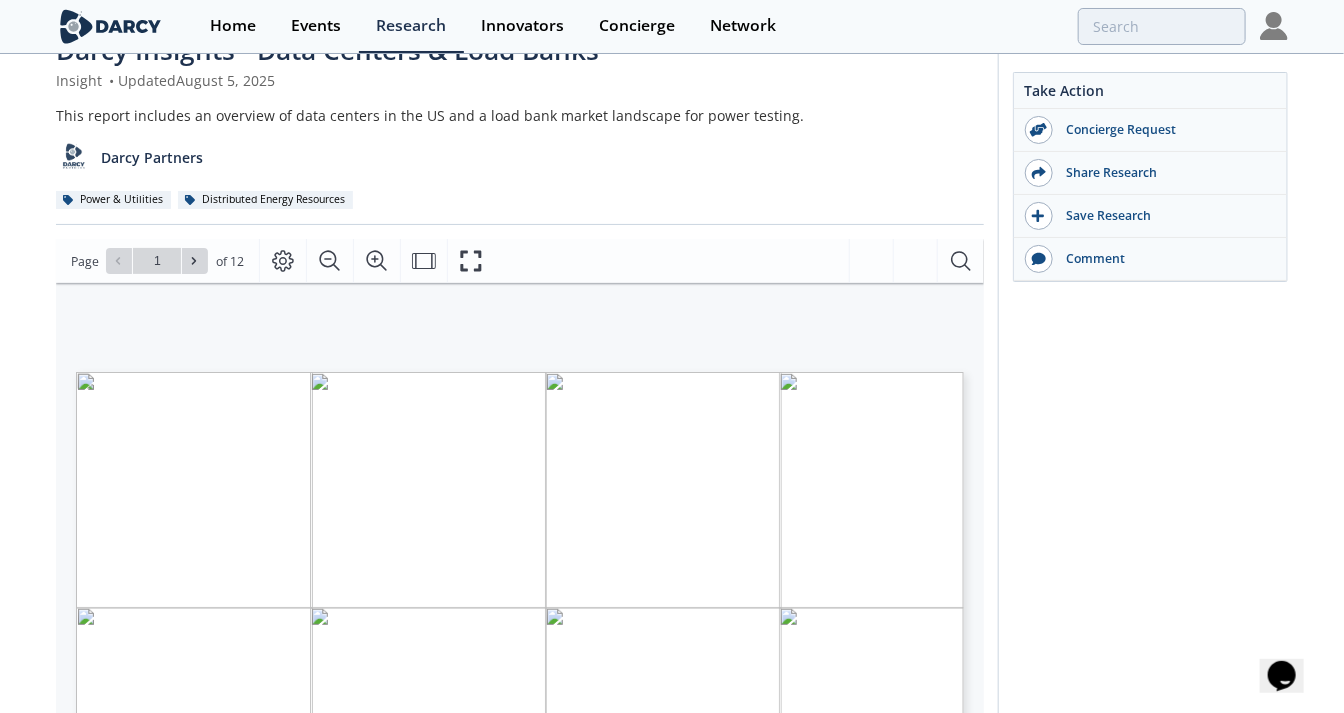 scroll, scrollTop: 222, scrollLeft: 0, axis: vertical 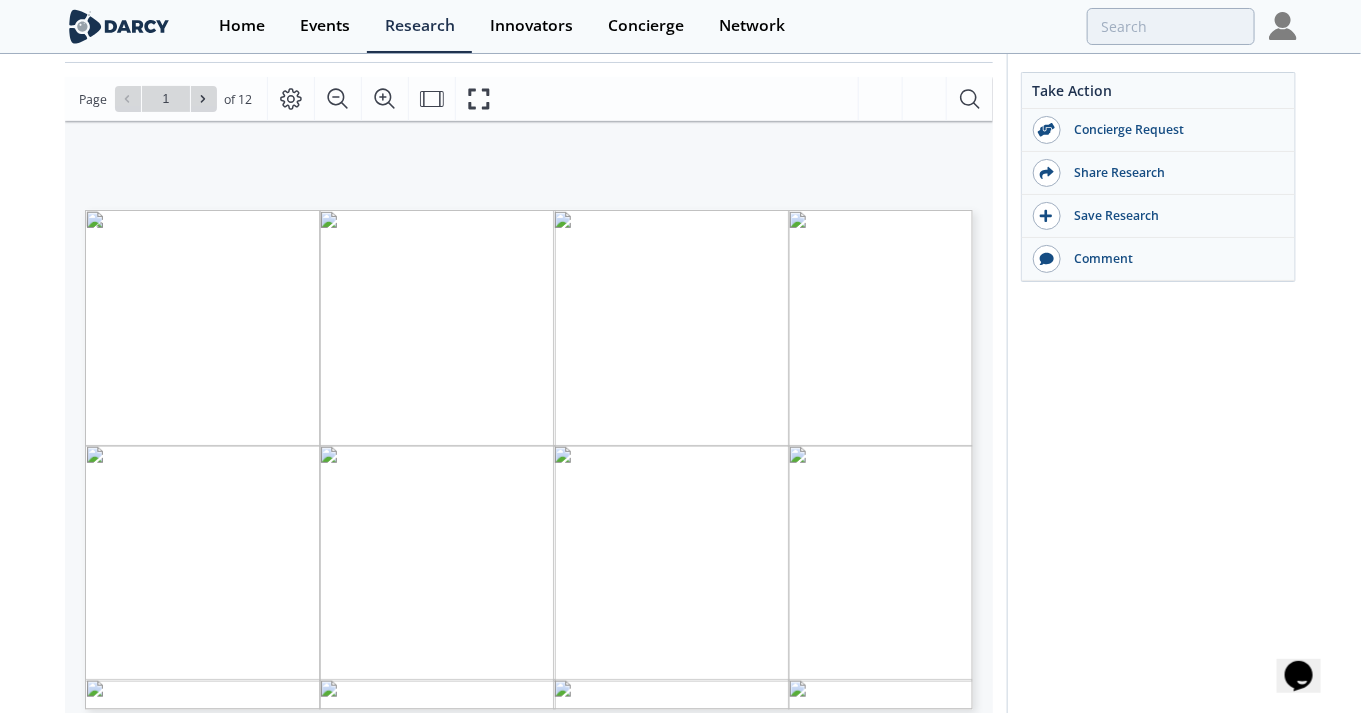 type on "2" 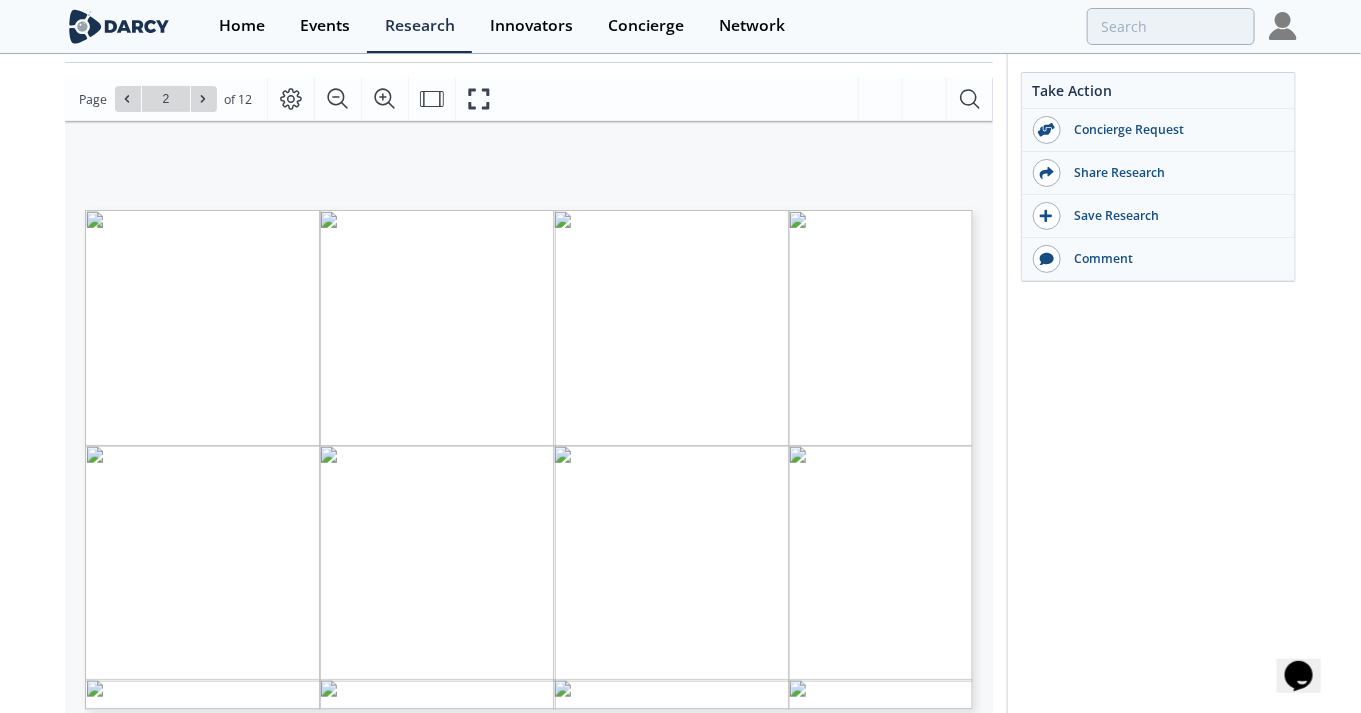 type on "1" 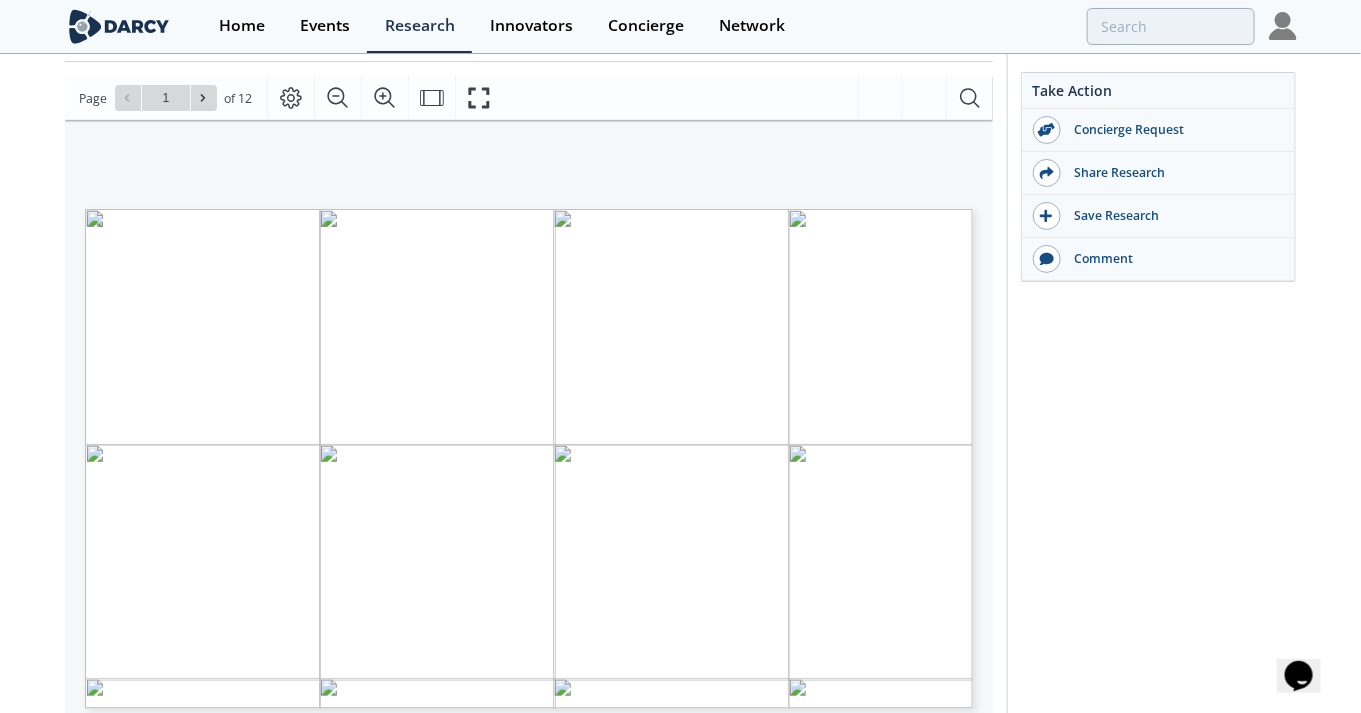 scroll, scrollTop: 222, scrollLeft: 0, axis: vertical 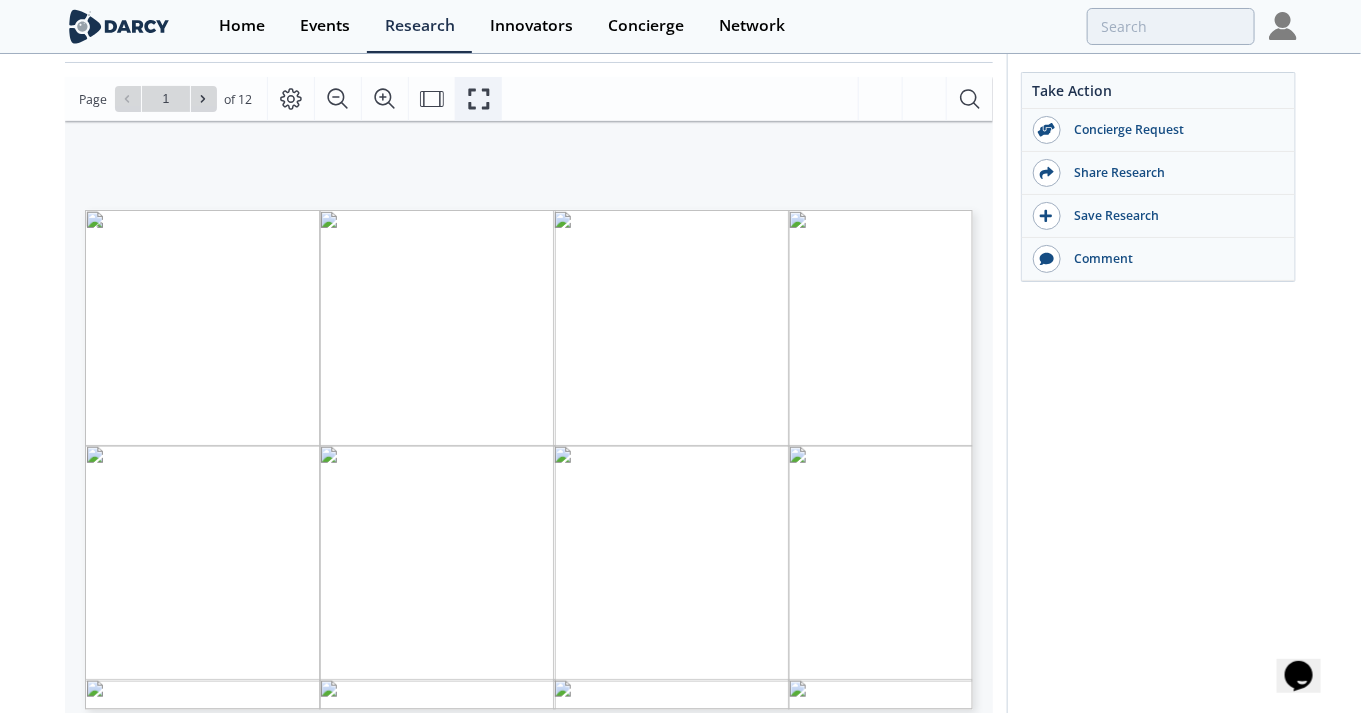 click 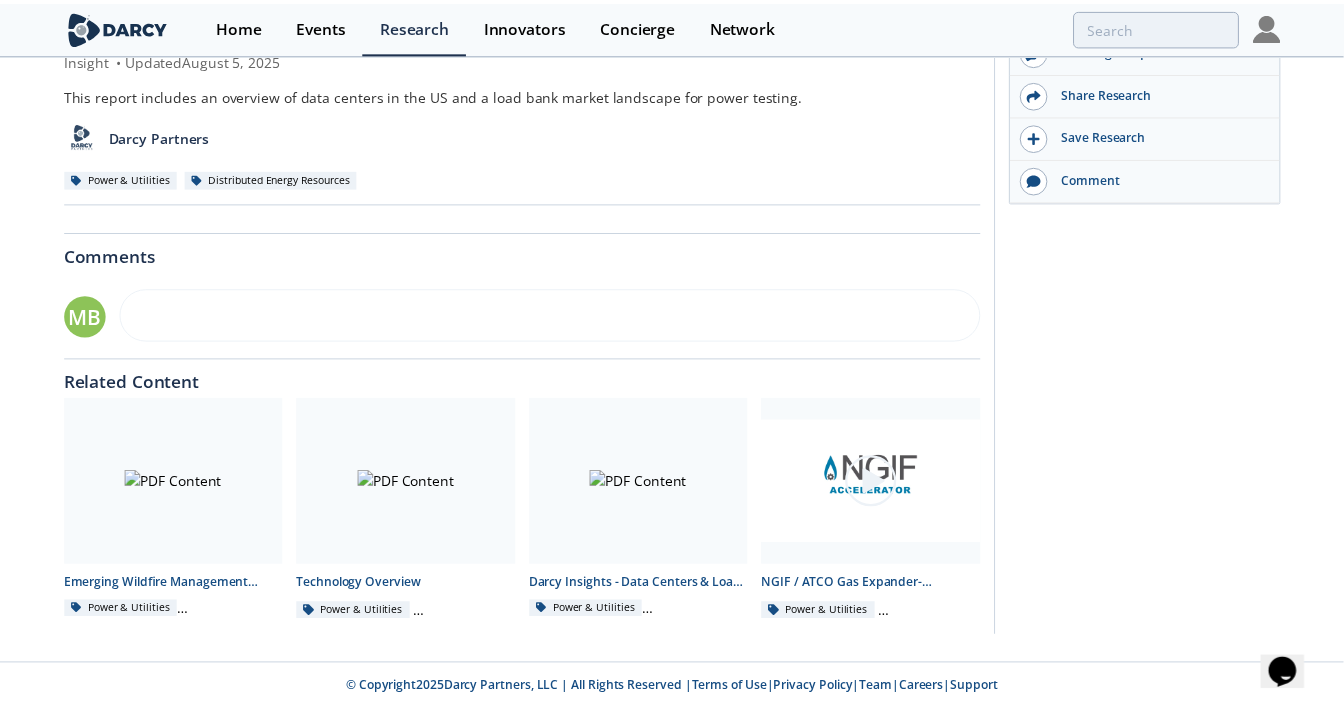 scroll, scrollTop: 0, scrollLeft: 0, axis: both 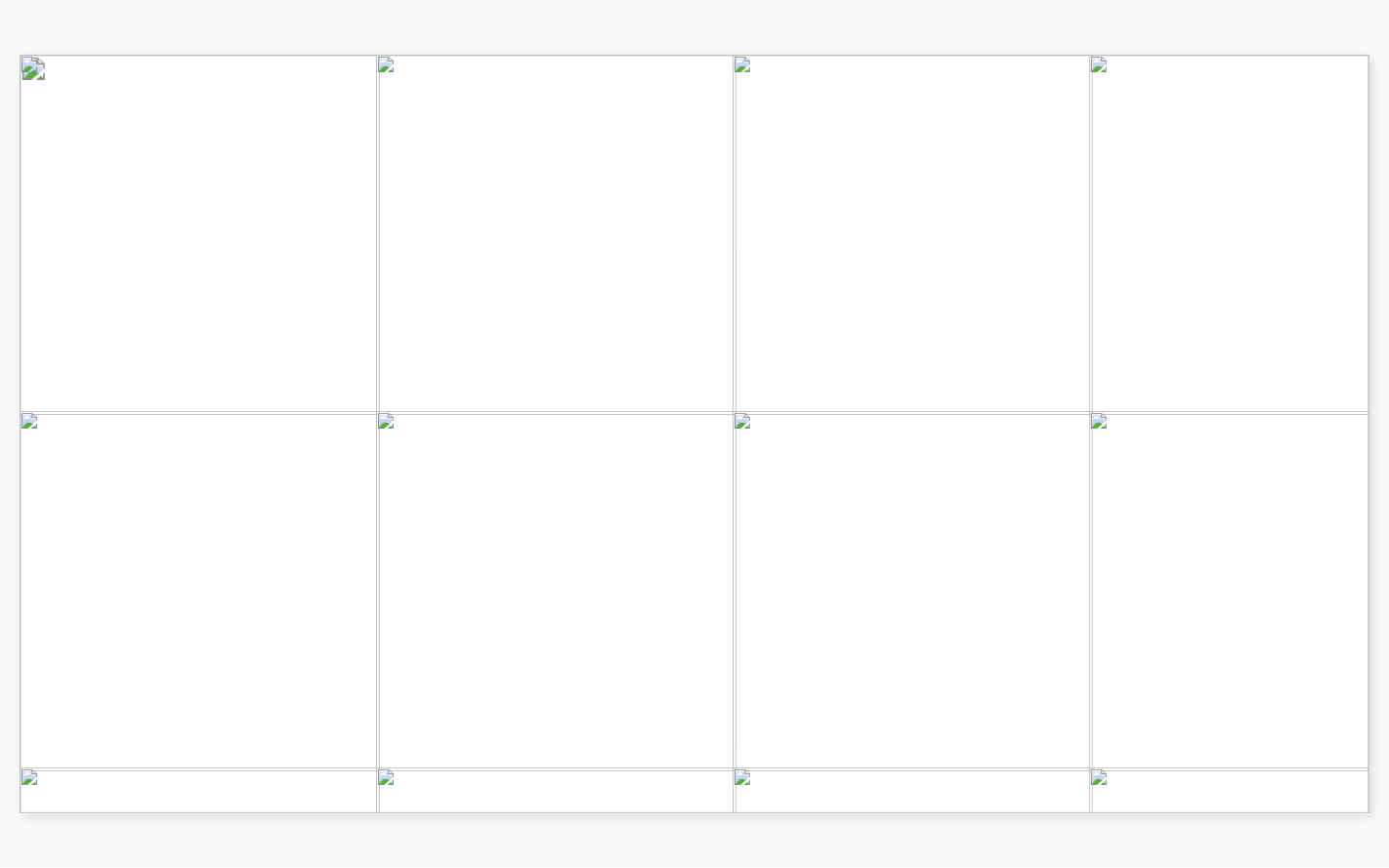 click at bounding box center [1159, 731] 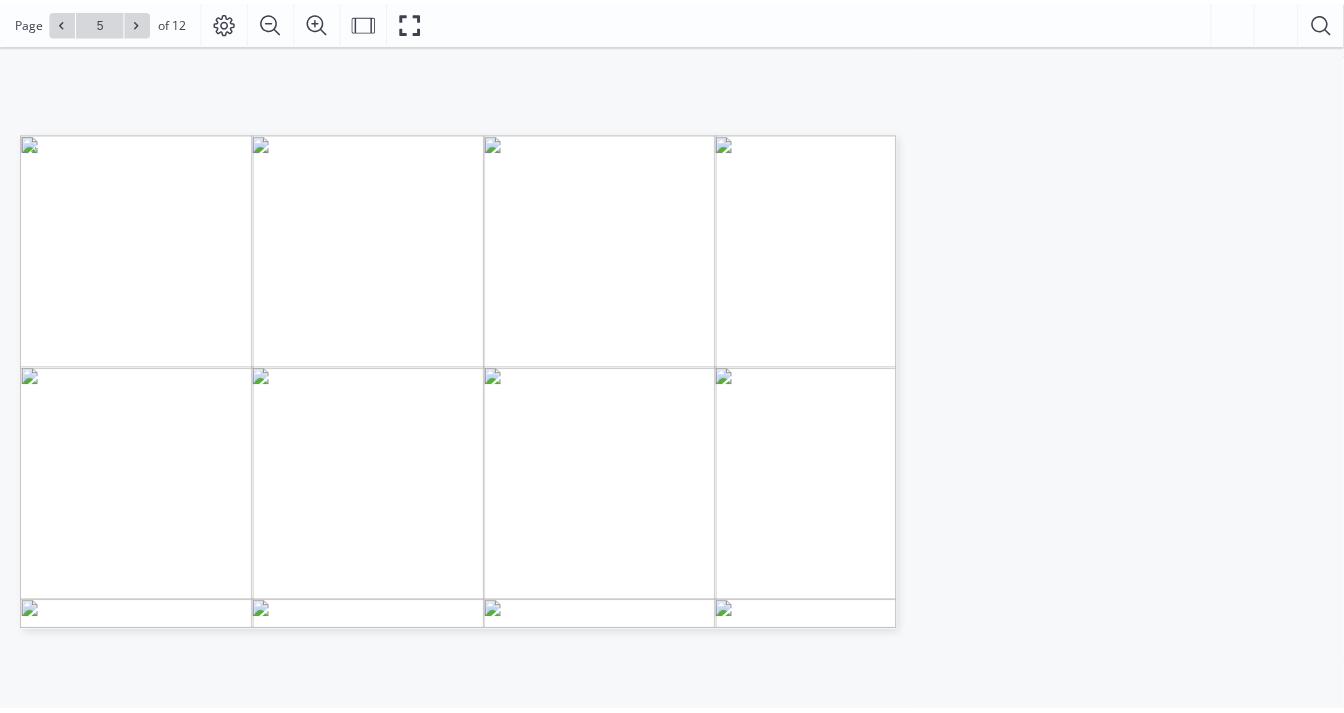 scroll, scrollTop: 243, scrollLeft: 0, axis: vertical 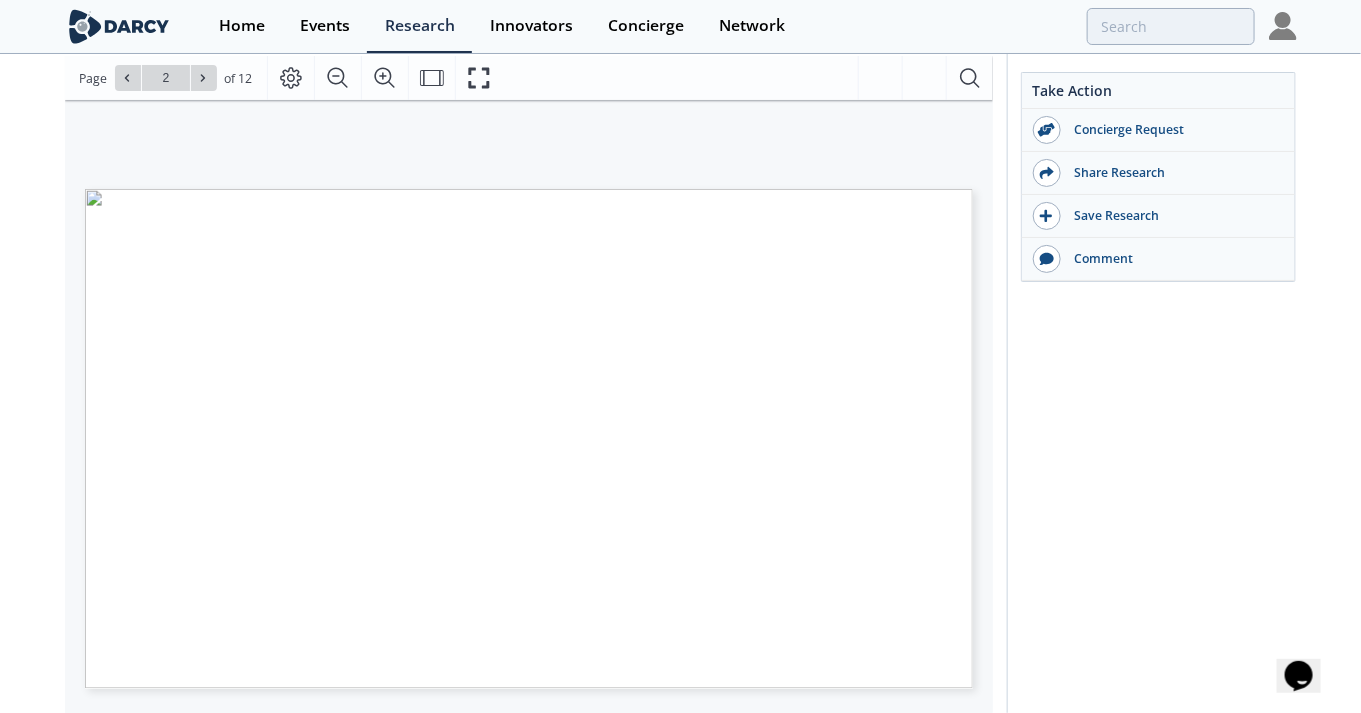 type on "1" 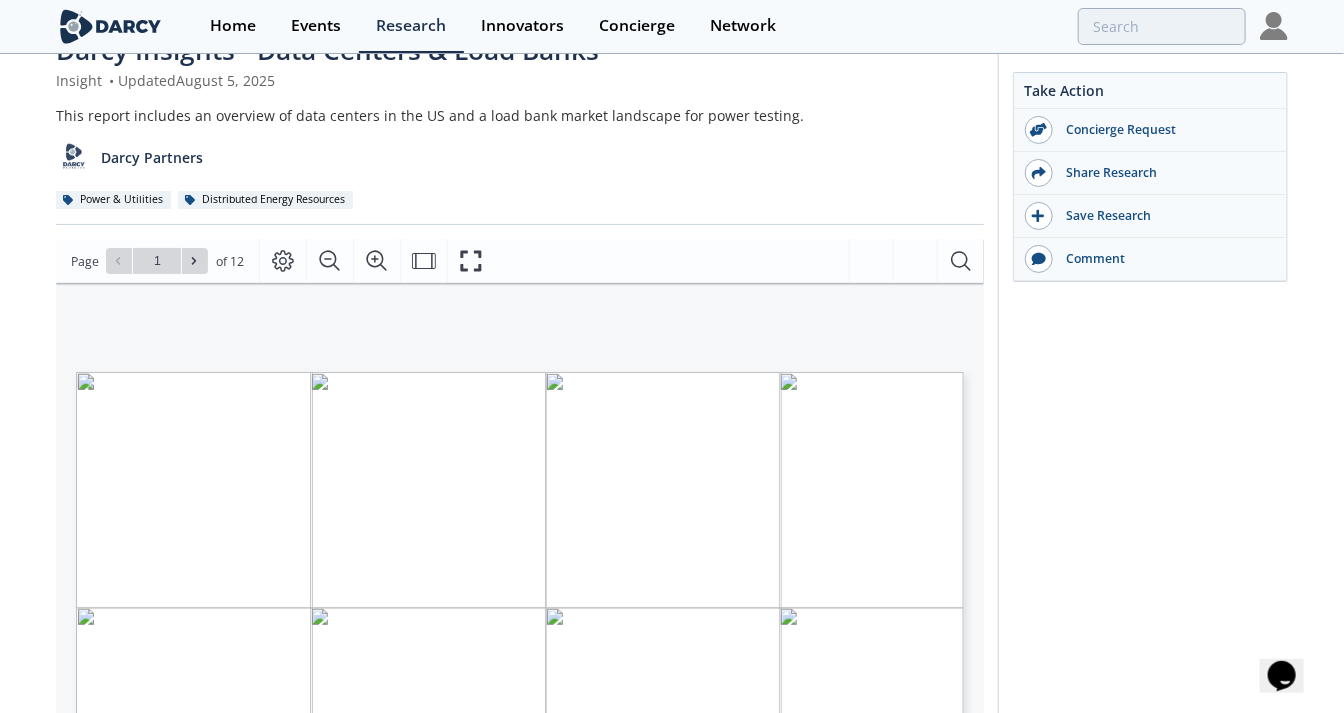 scroll, scrollTop: 0, scrollLeft: 0, axis: both 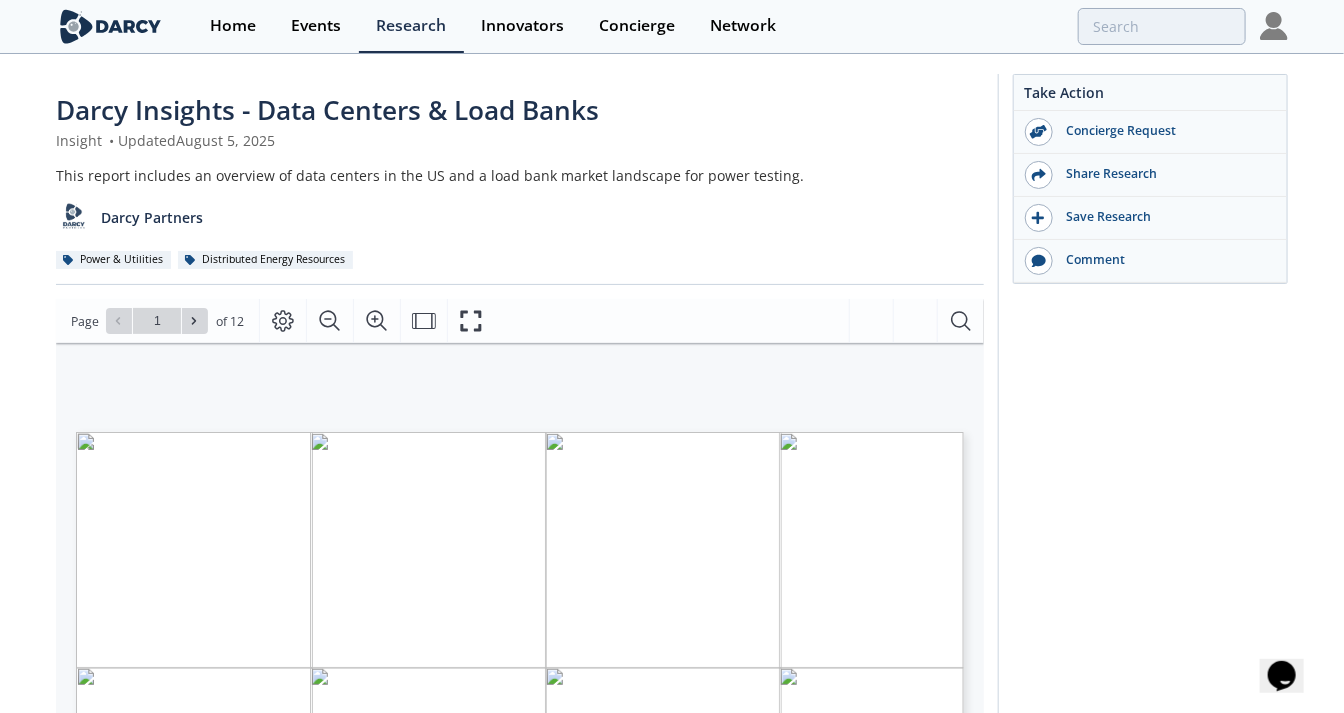 click on "Darcy Insights - Data Centers & Load Banks" at bounding box center [327, 110] 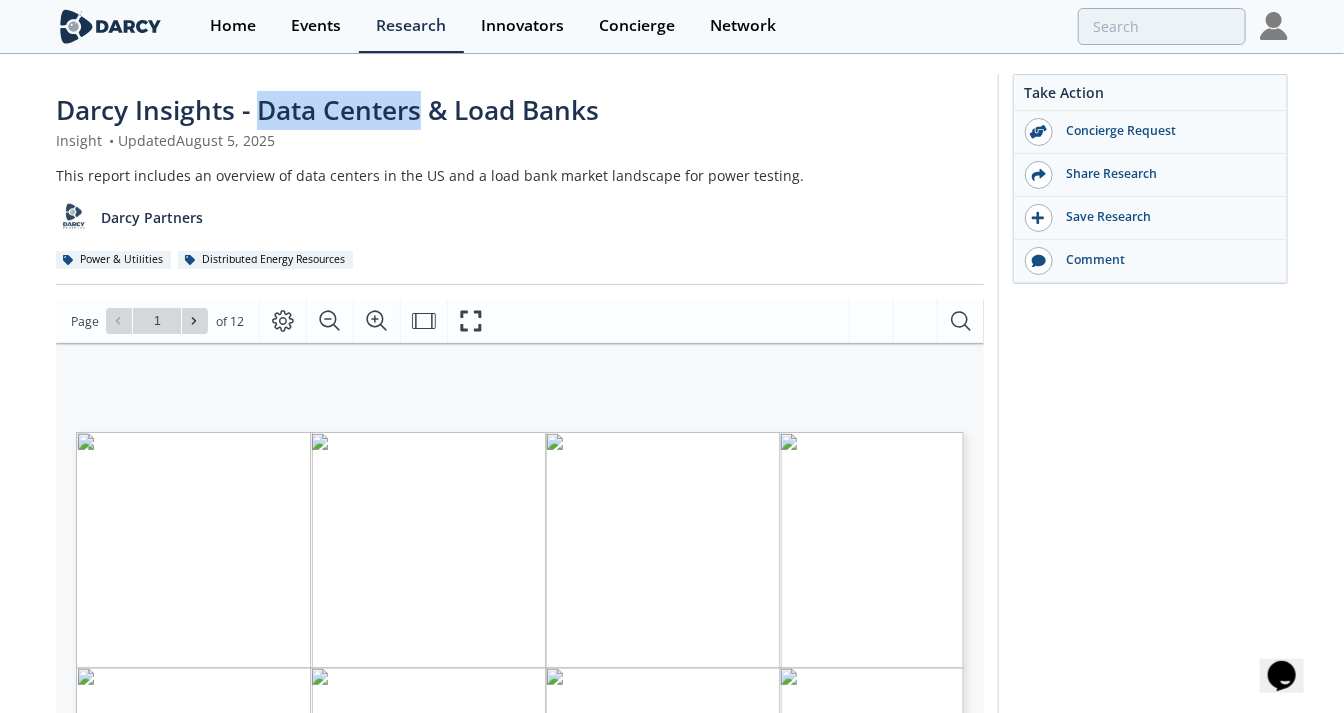 drag, startPoint x: 283, startPoint y: 113, endPoint x: 387, endPoint y: 114, distance: 104.00481 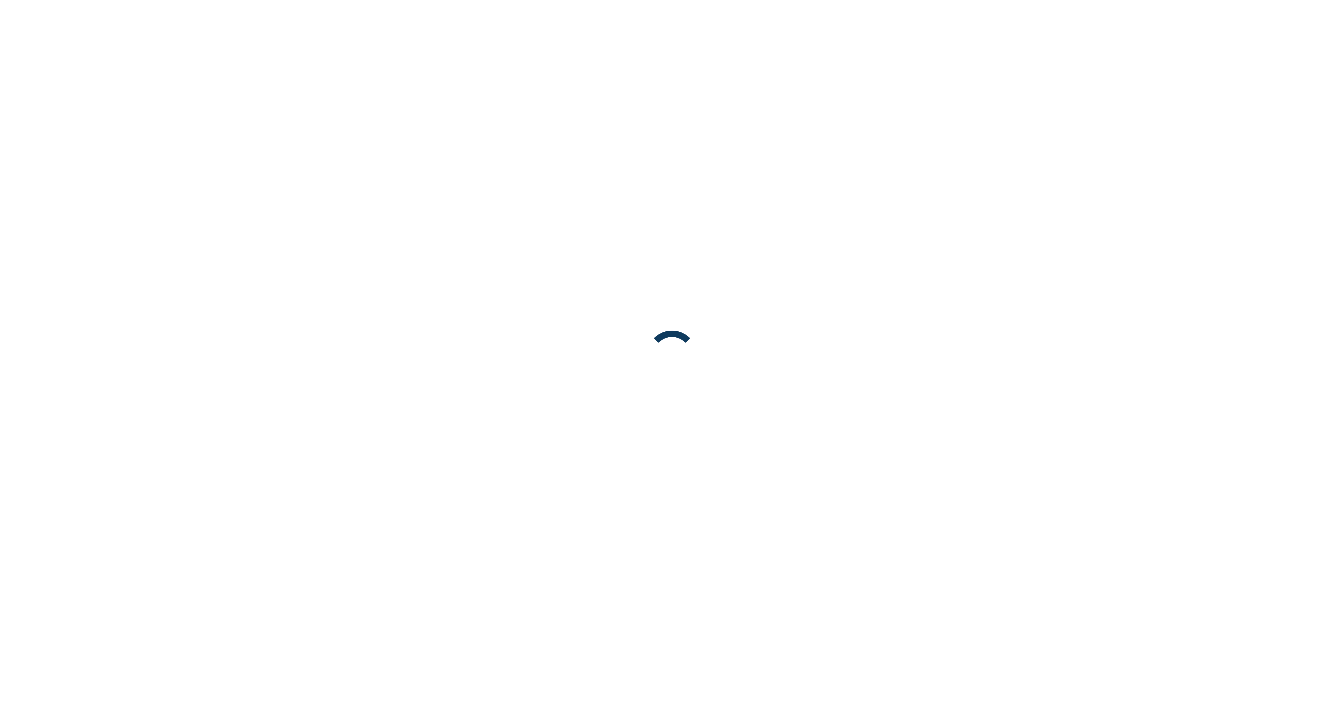 scroll, scrollTop: 0, scrollLeft: 0, axis: both 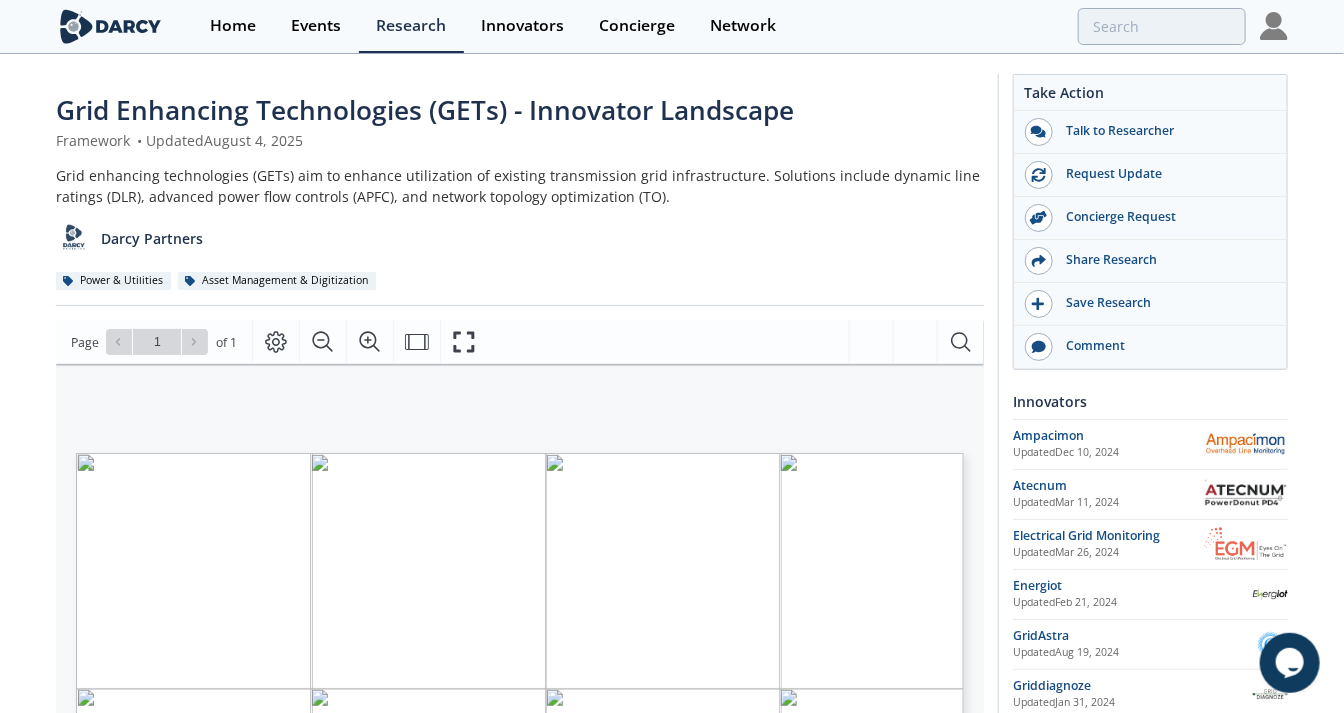 click on "Darcy Partners" at bounding box center [520, 231] 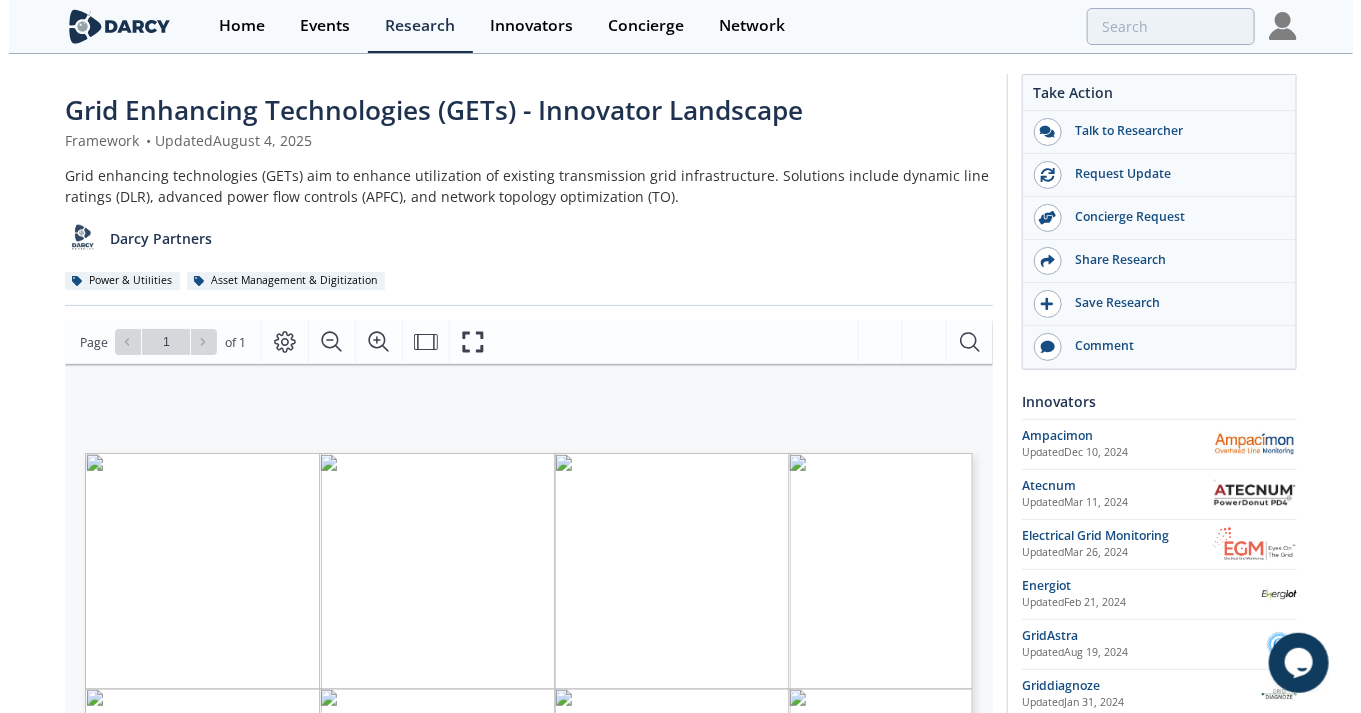 scroll, scrollTop: 333, scrollLeft: 0, axis: vertical 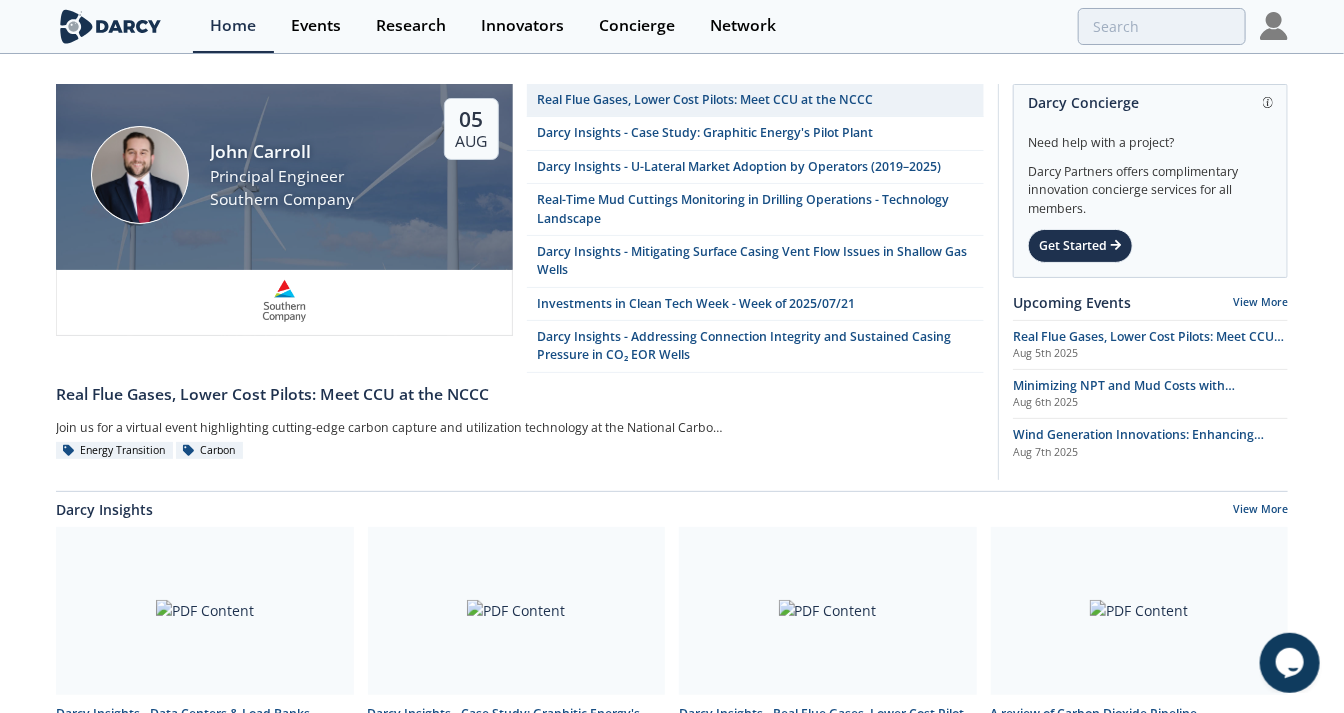 drag, startPoint x: 1174, startPoint y: 49, endPoint x: 1179, endPoint y: 27, distance: 22.561028 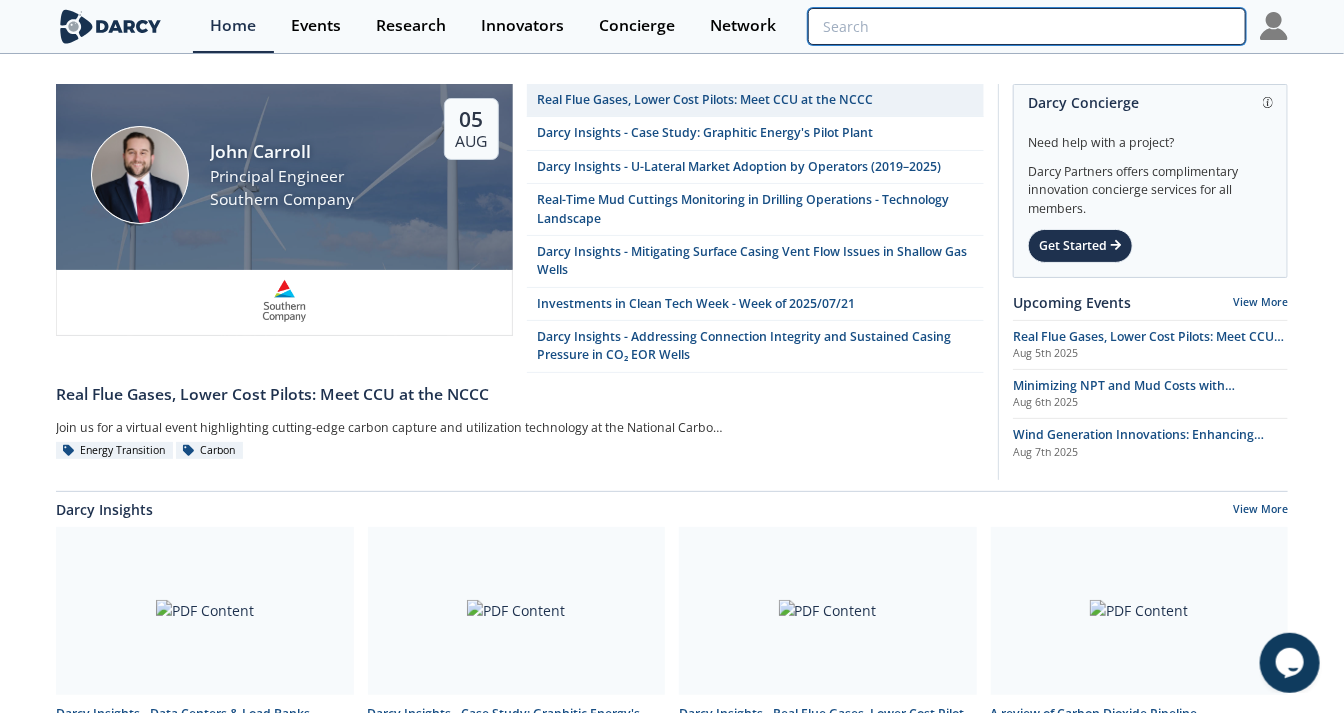 click at bounding box center (1027, 26) 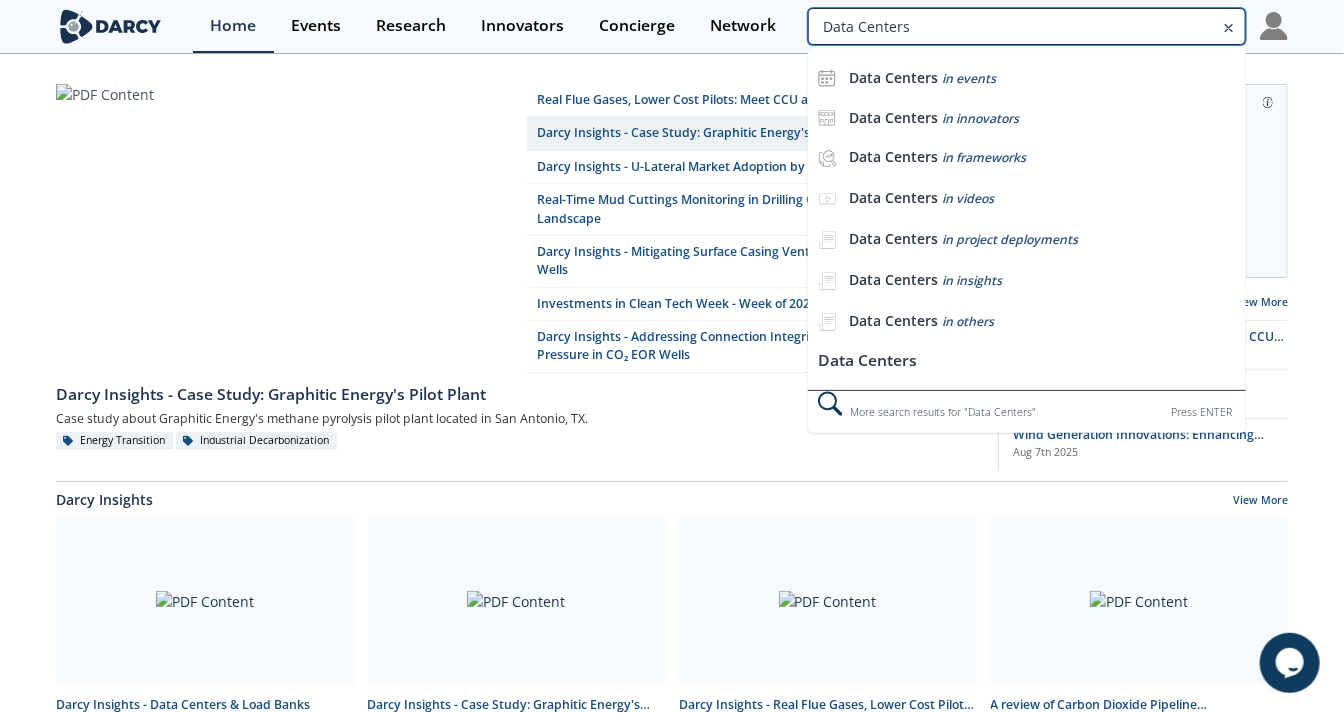 type on "Data Centers" 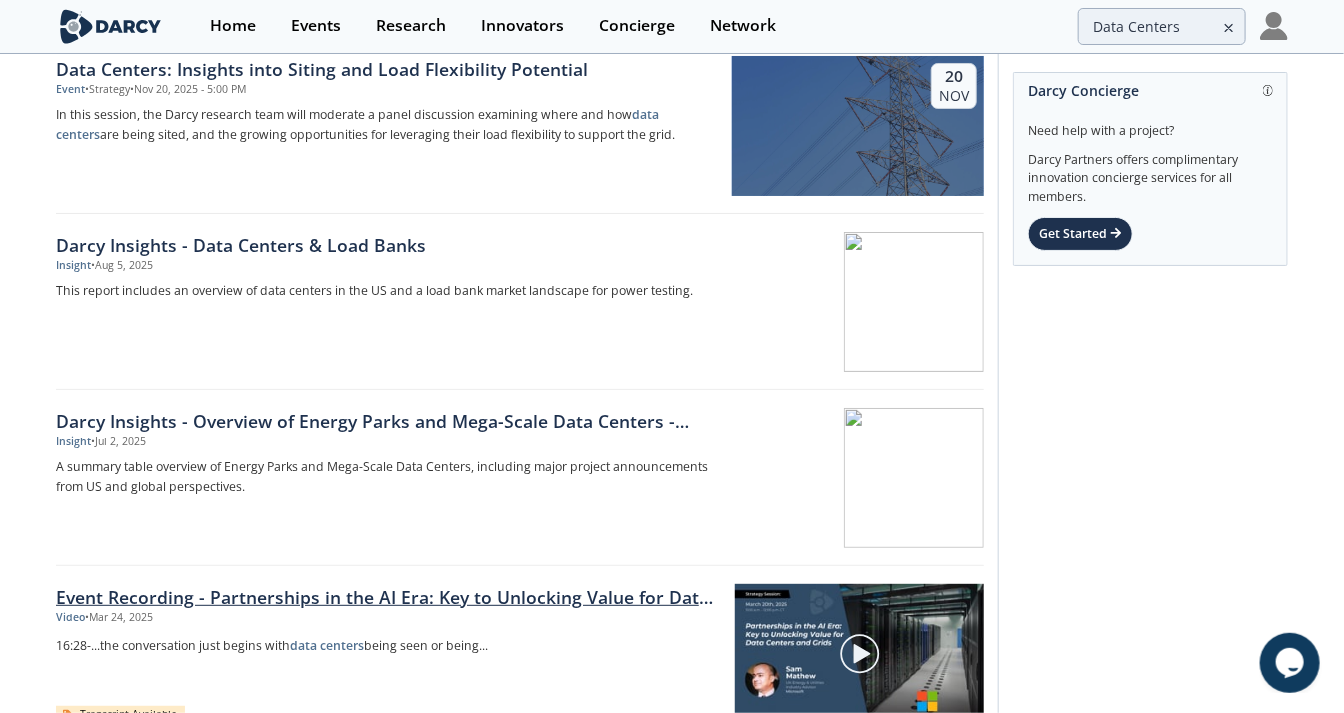 scroll, scrollTop: 111, scrollLeft: 0, axis: vertical 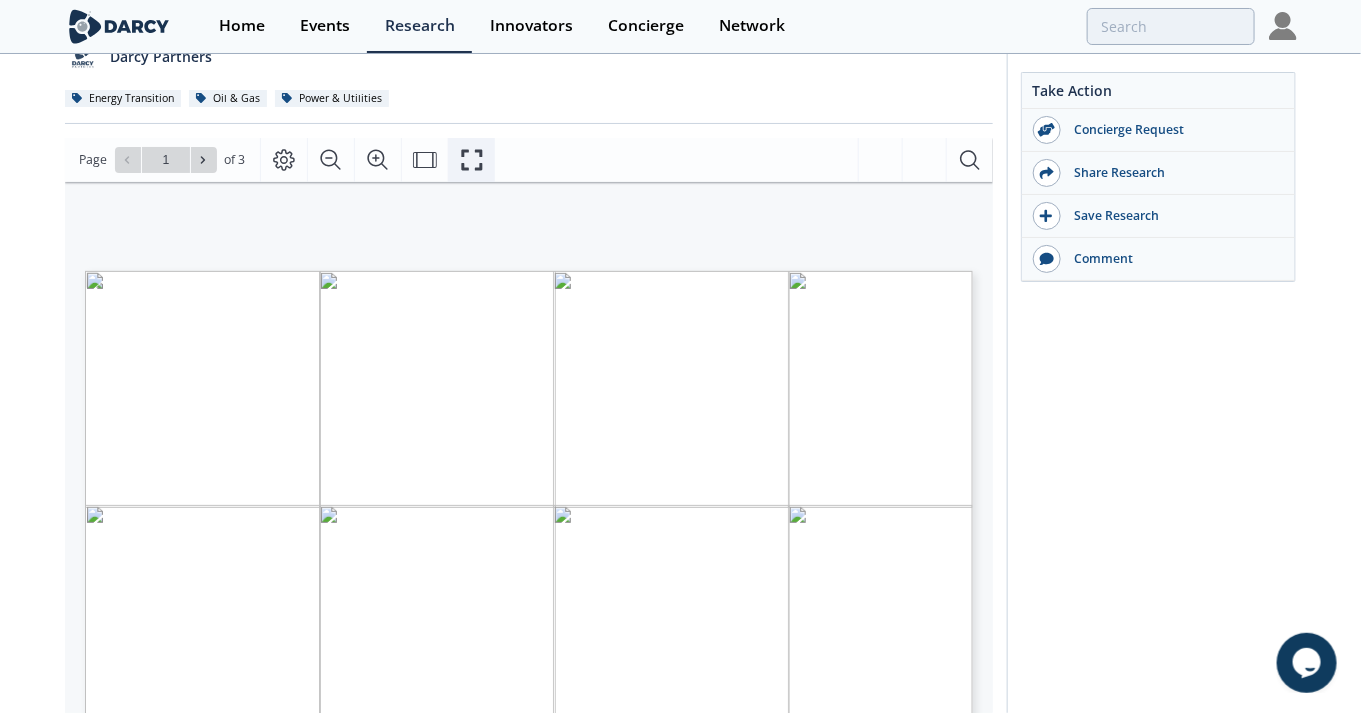 click at bounding box center (471, 160) 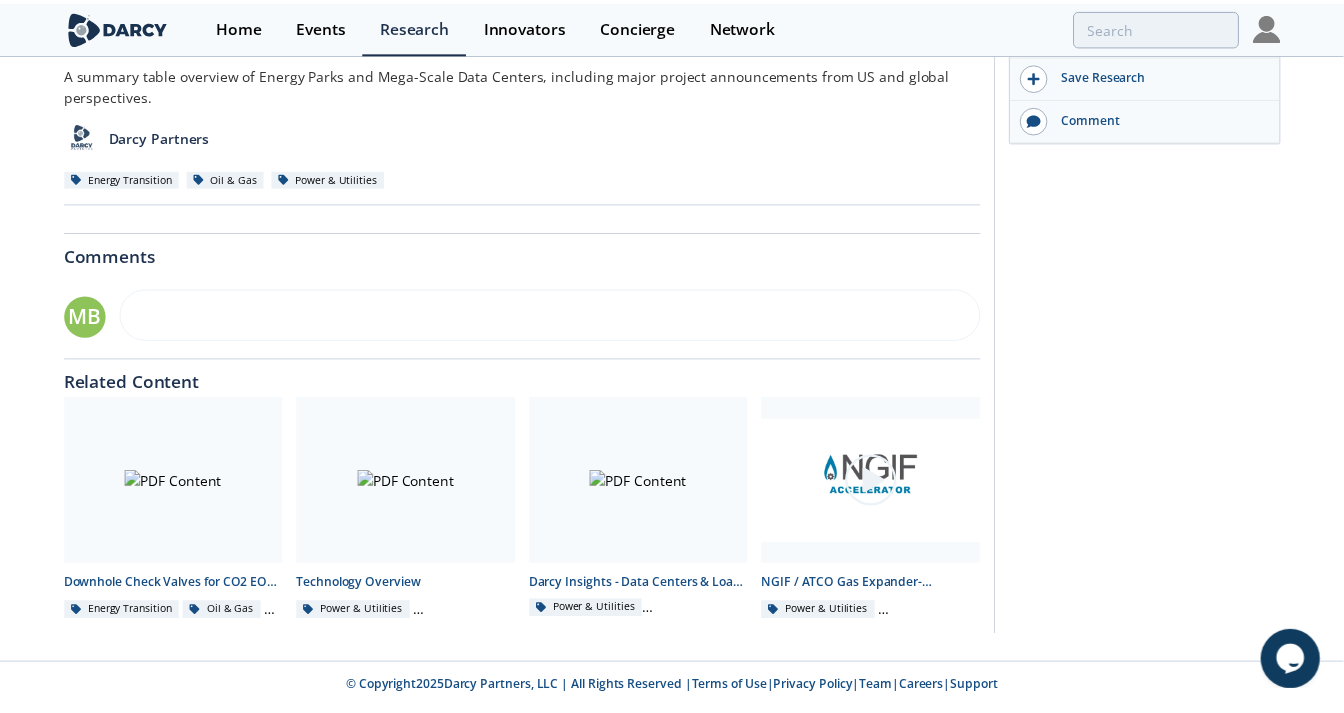 scroll, scrollTop: 0, scrollLeft: 0, axis: both 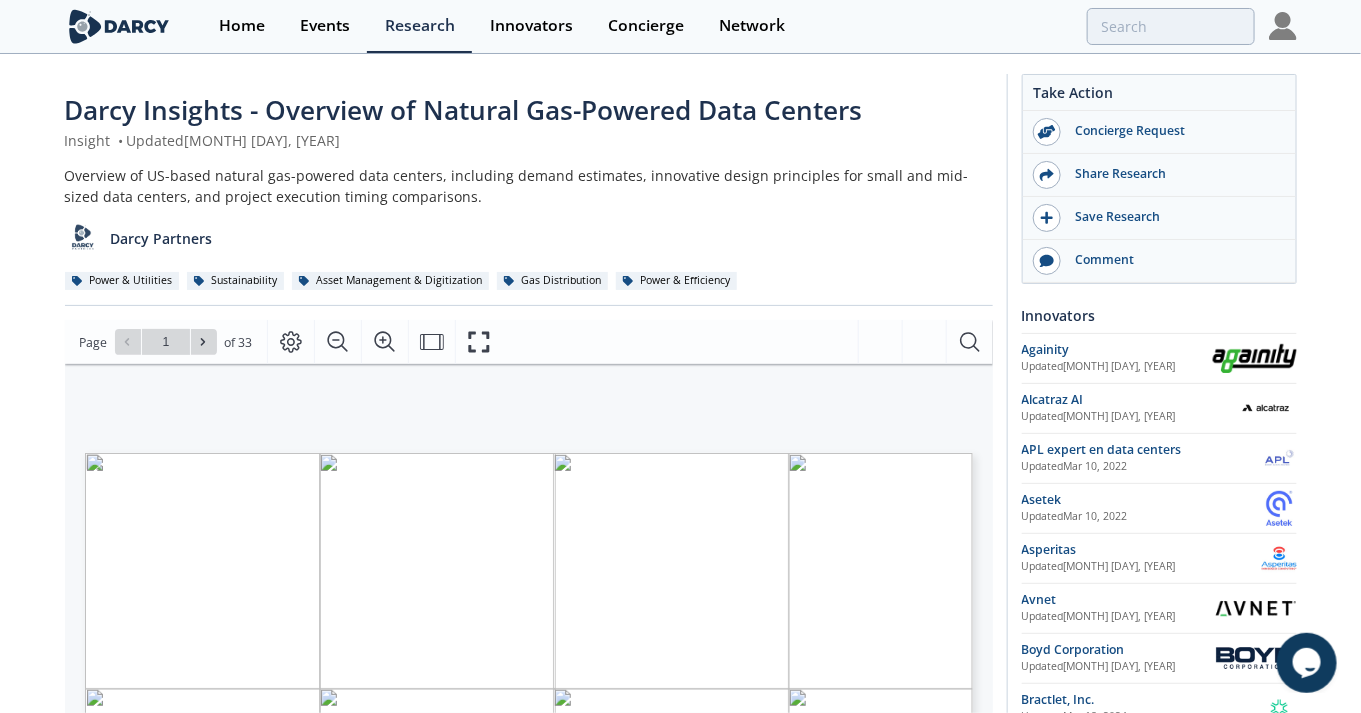 type on "2" 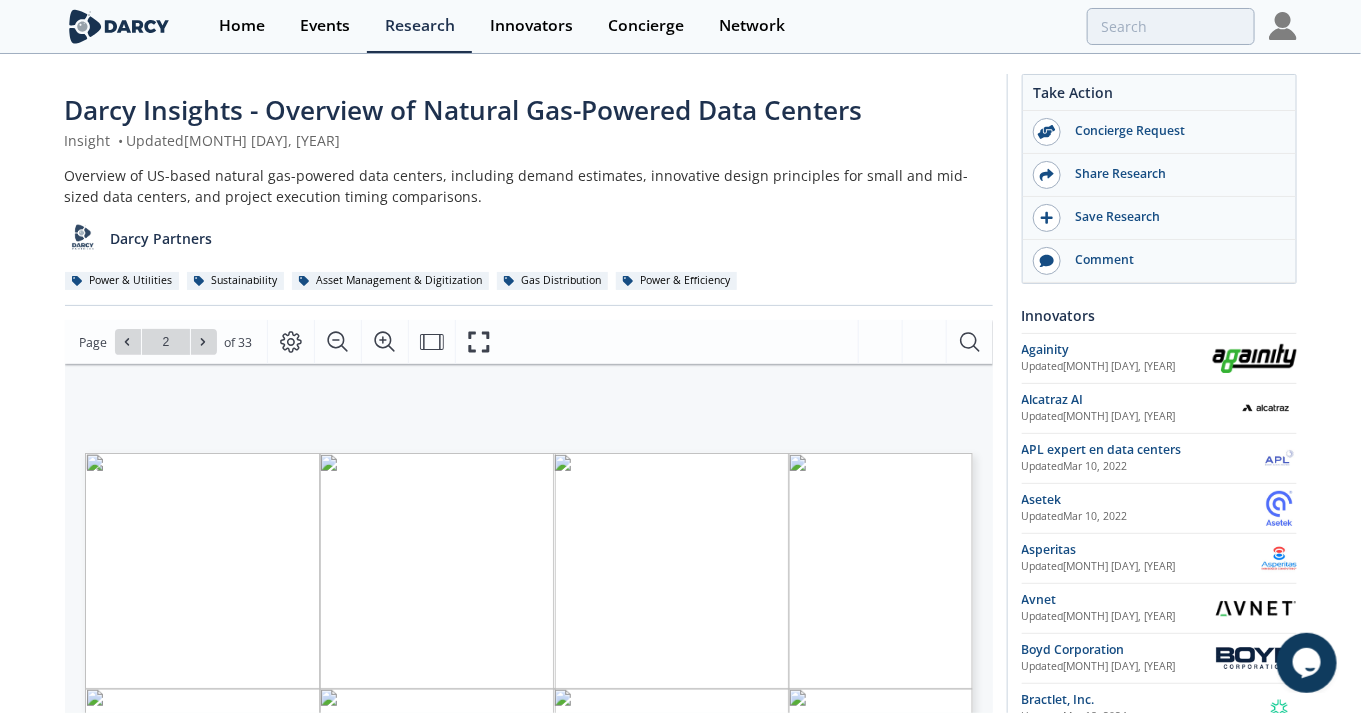 type on "3" 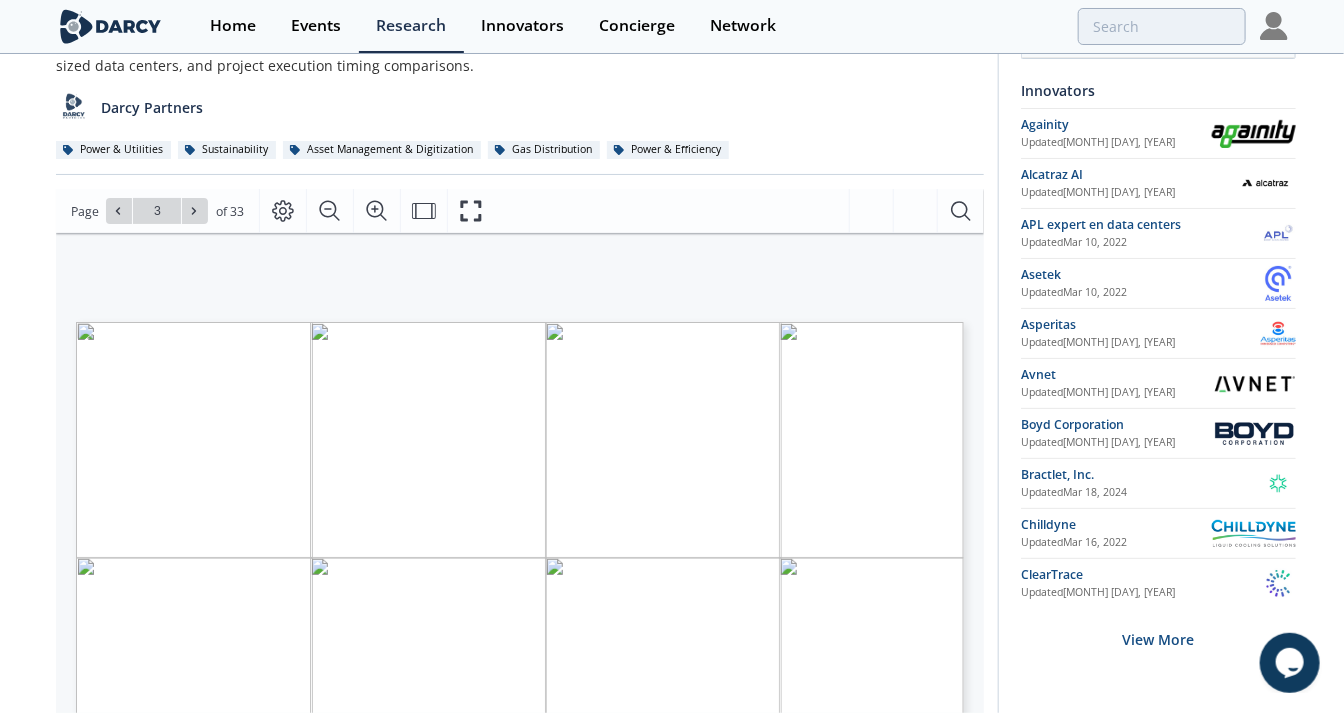 scroll, scrollTop: 222, scrollLeft: 0, axis: vertical 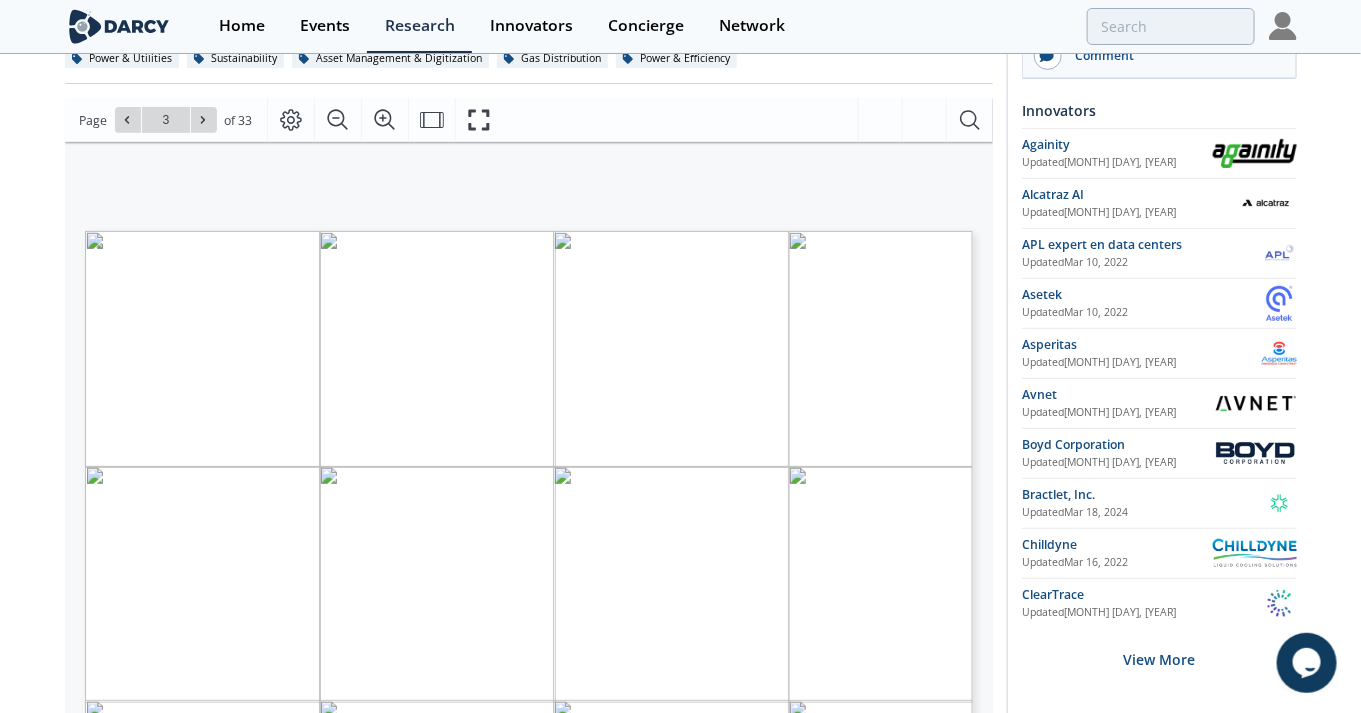type on "4" 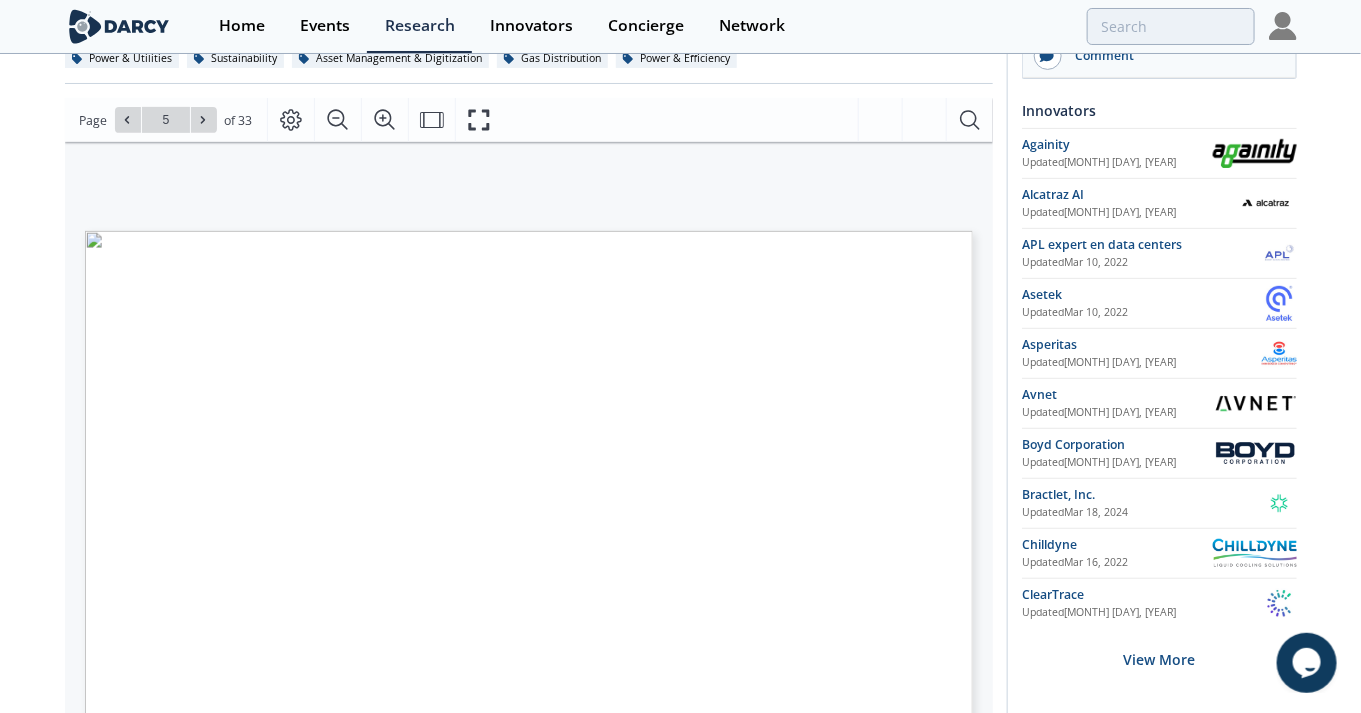 type on "6" 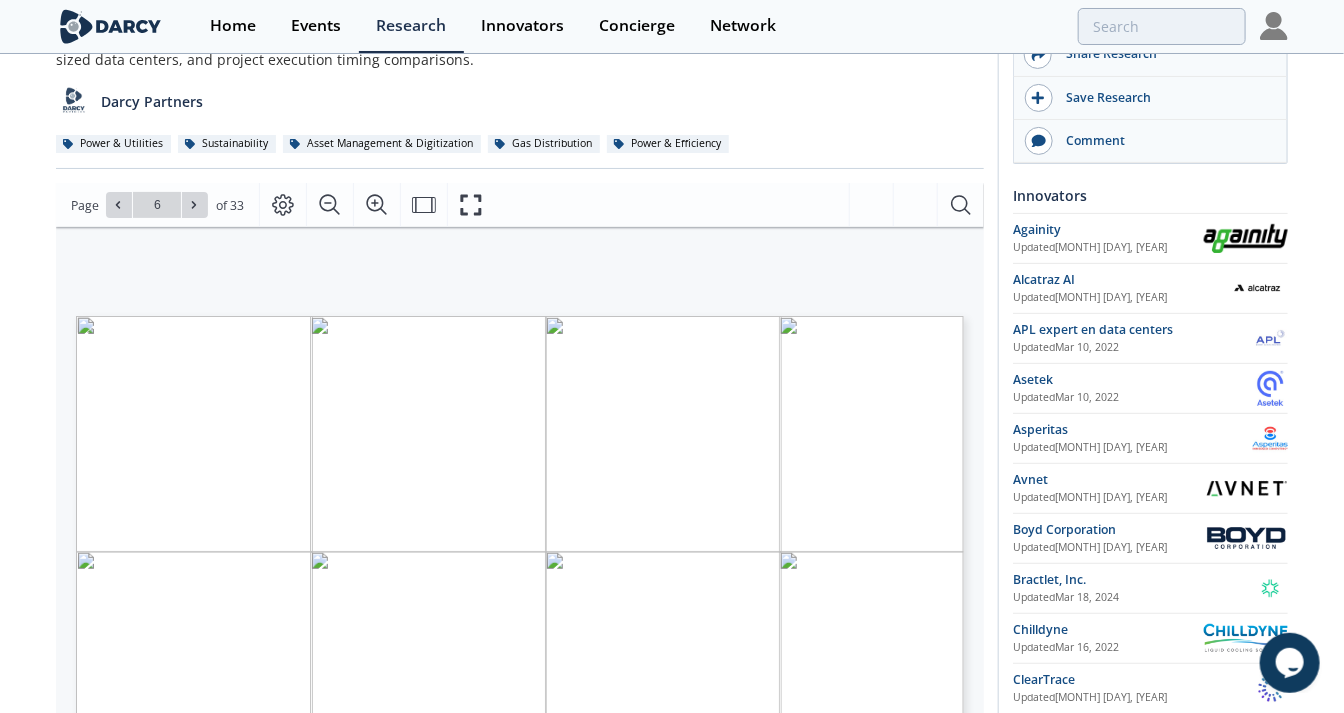 scroll, scrollTop: 111, scrollLeft: 0, axis: vertical 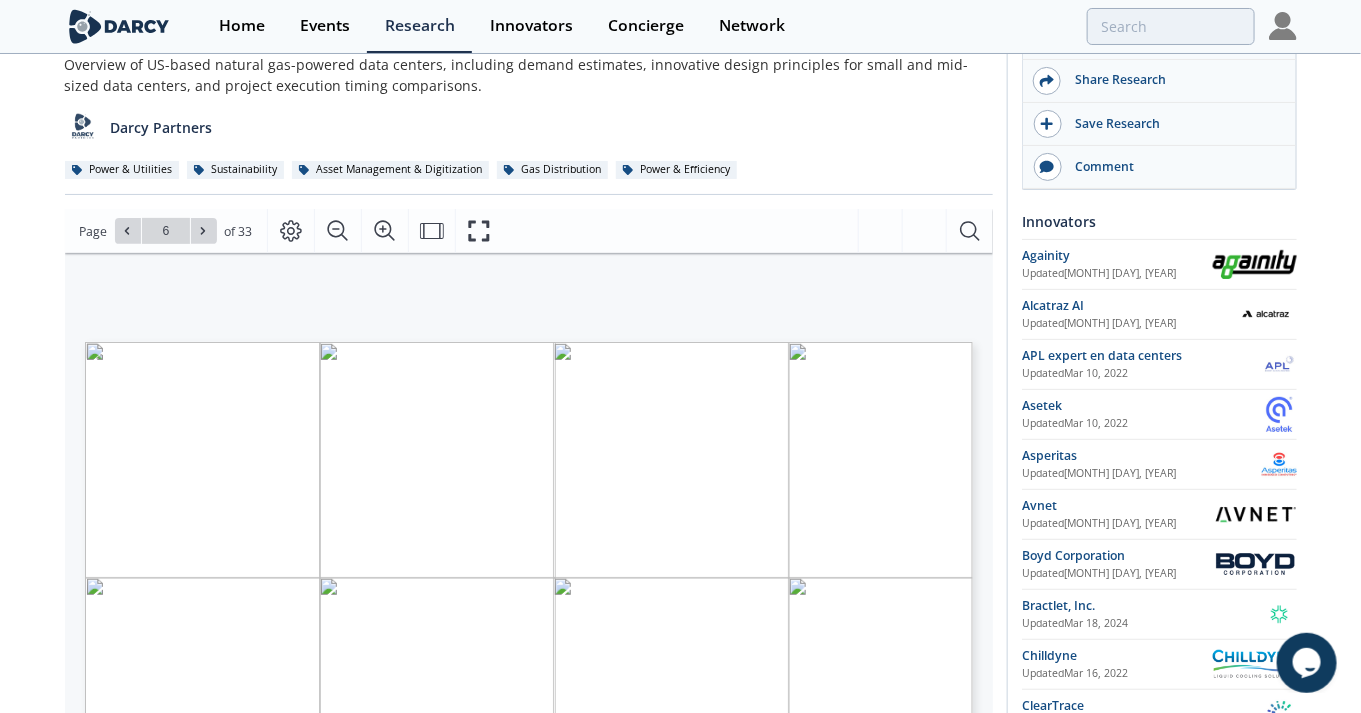 type on "7" 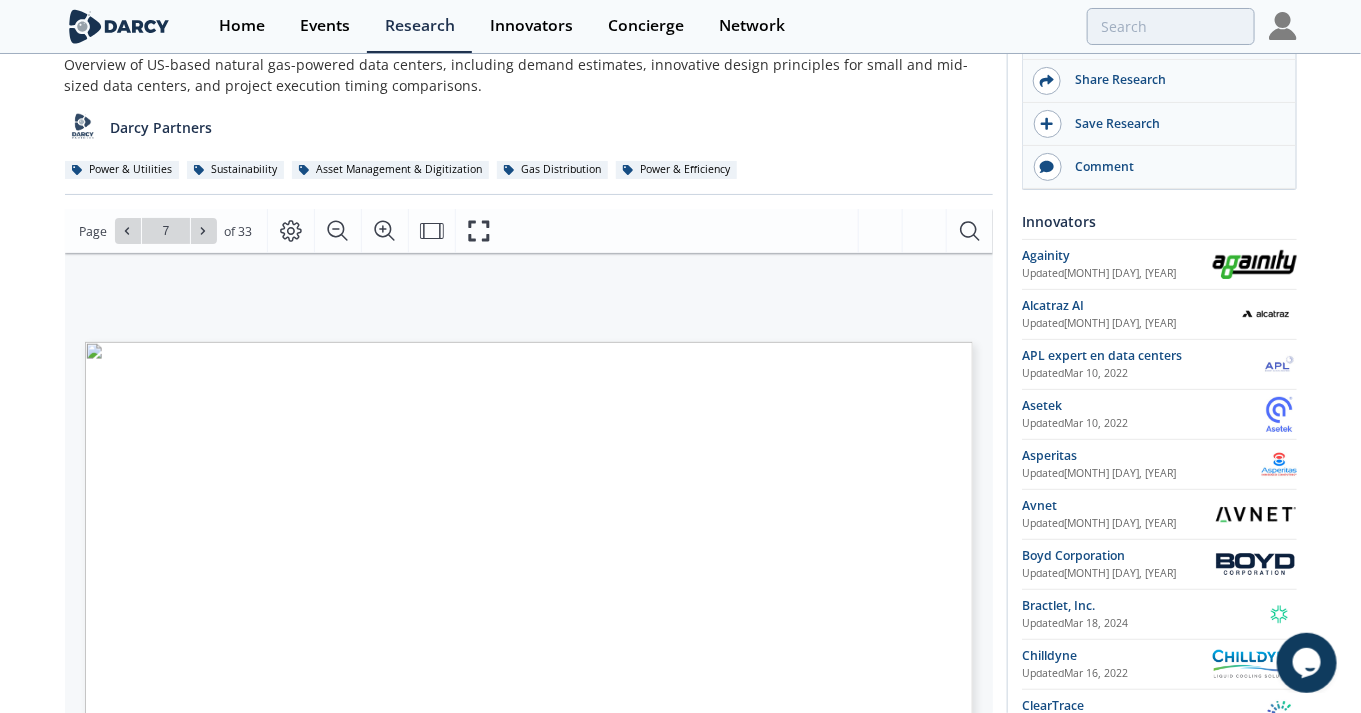 type on "8" 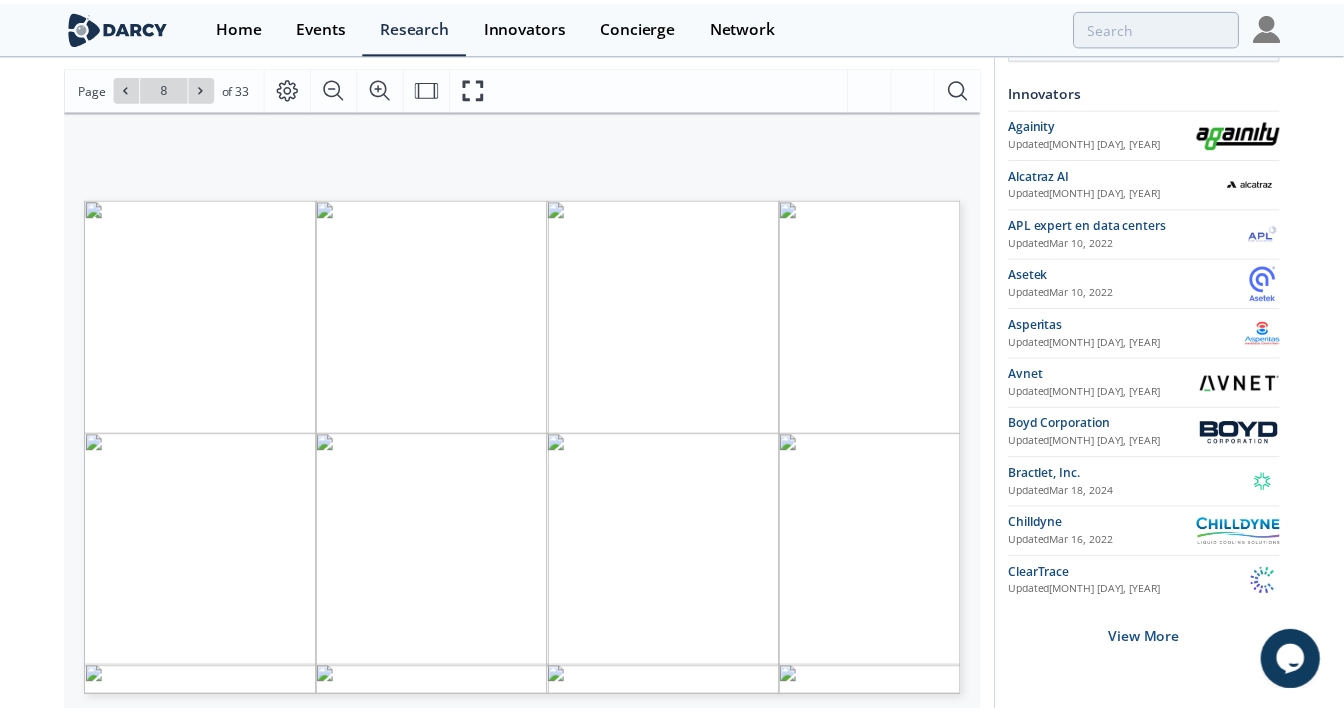 scroll, scrollTop: 333, scrollLeft: 0, axis: vertical 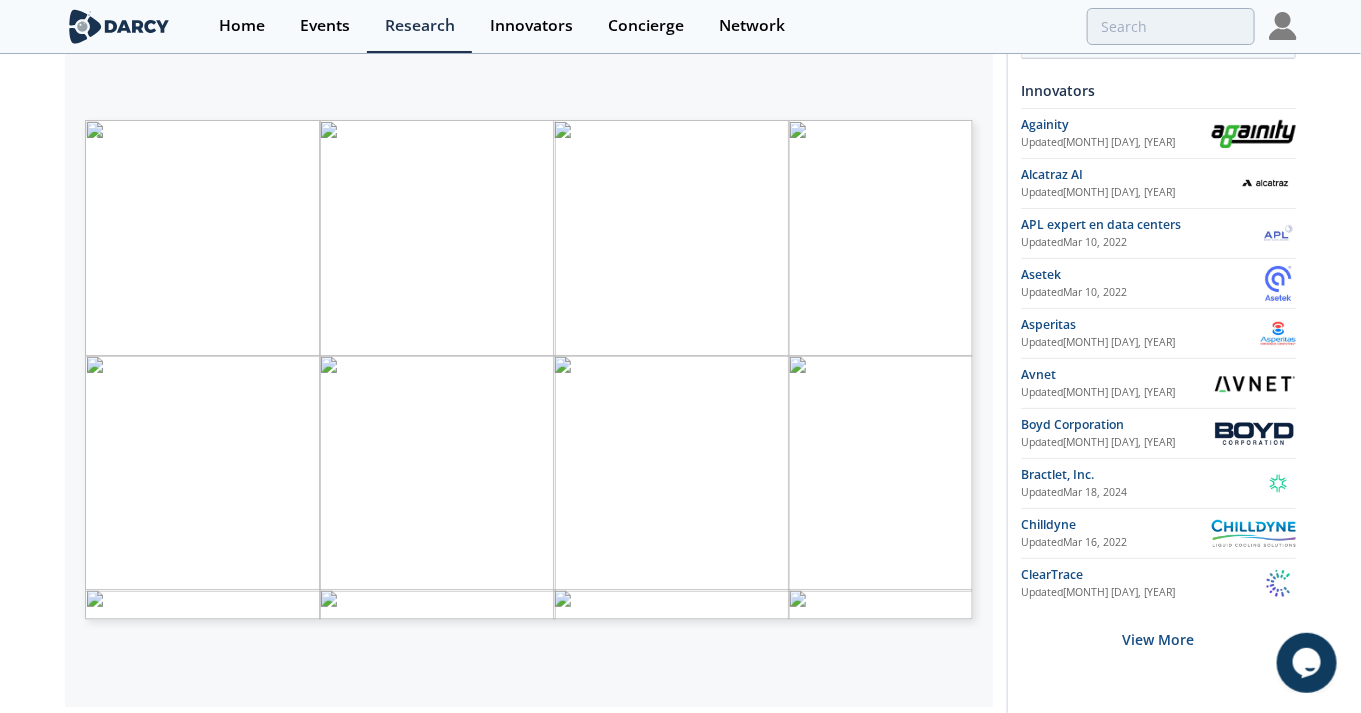 type on "9" 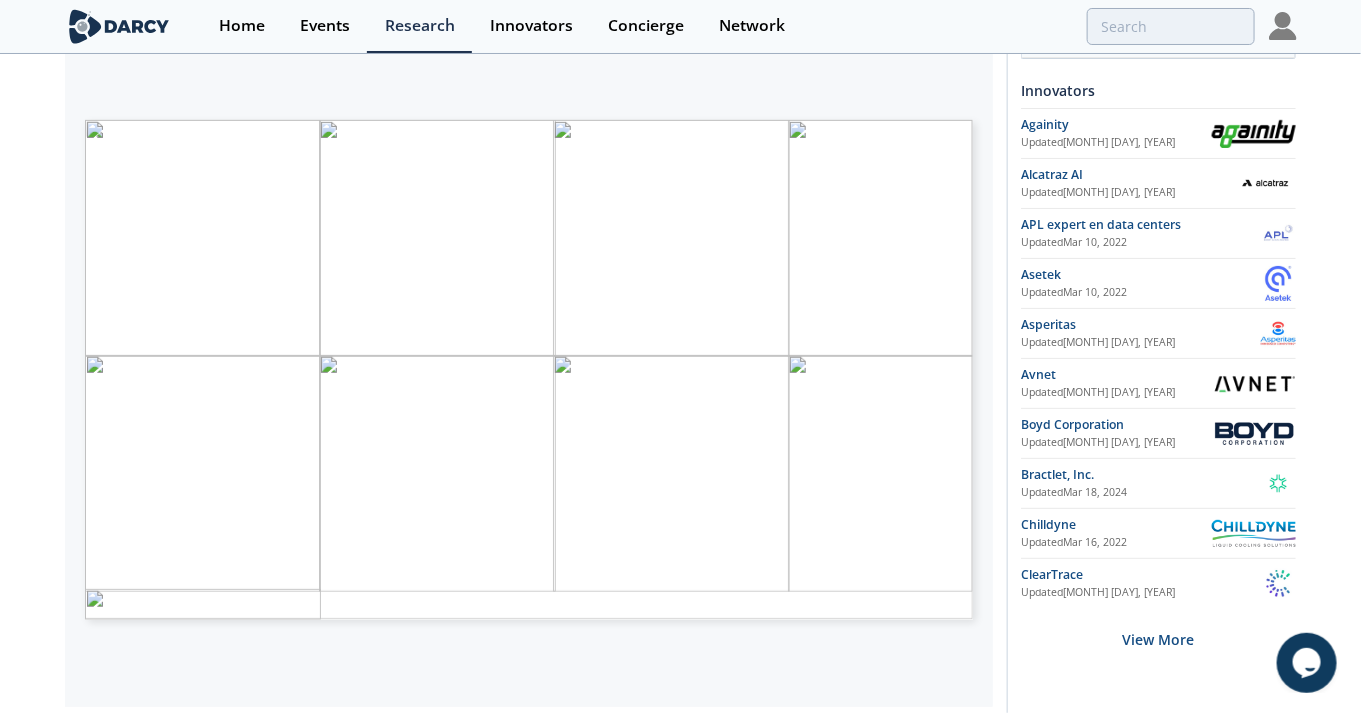 type on "10" 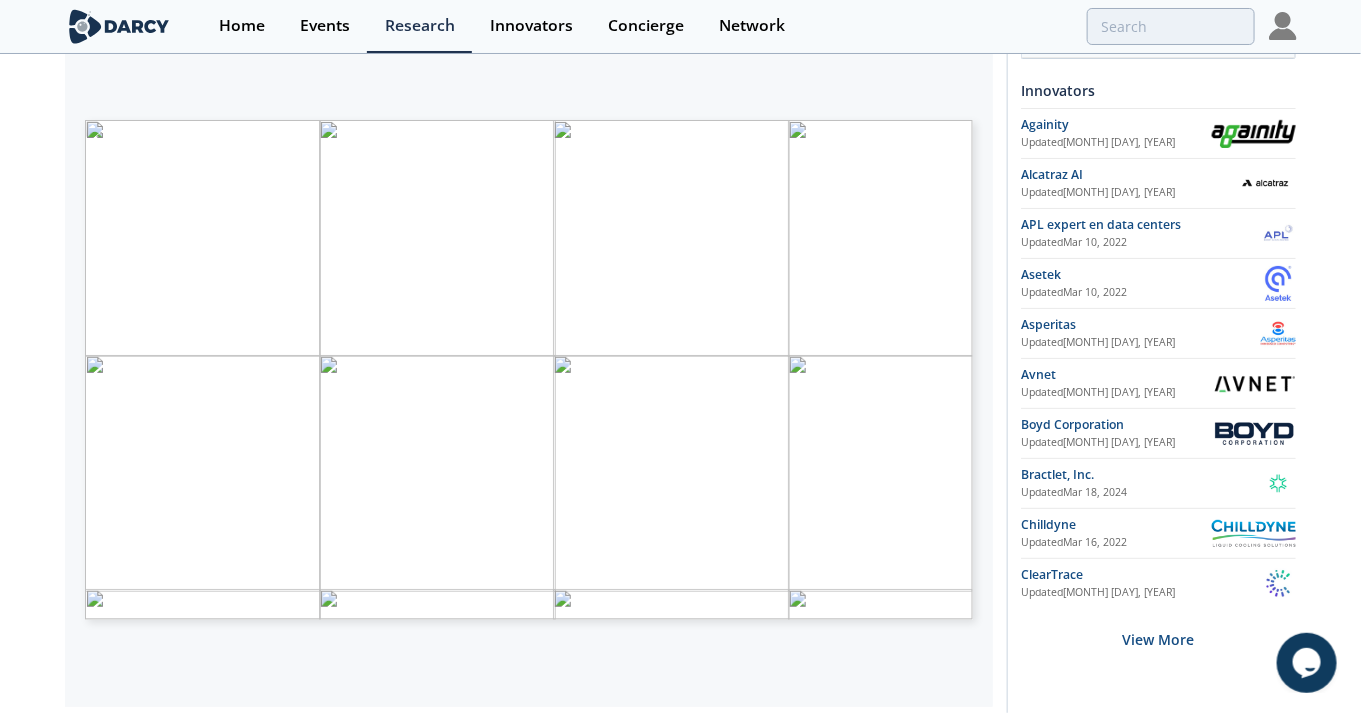 type on "11" 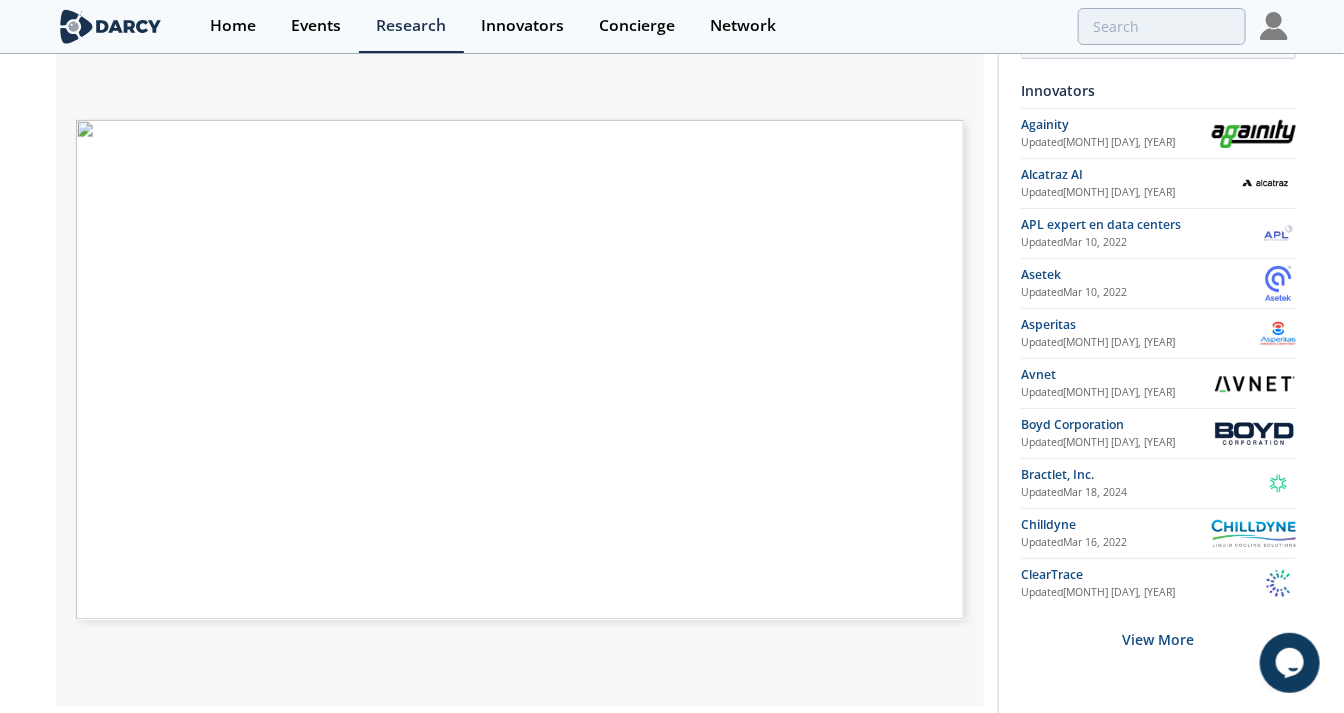 type on "1" 